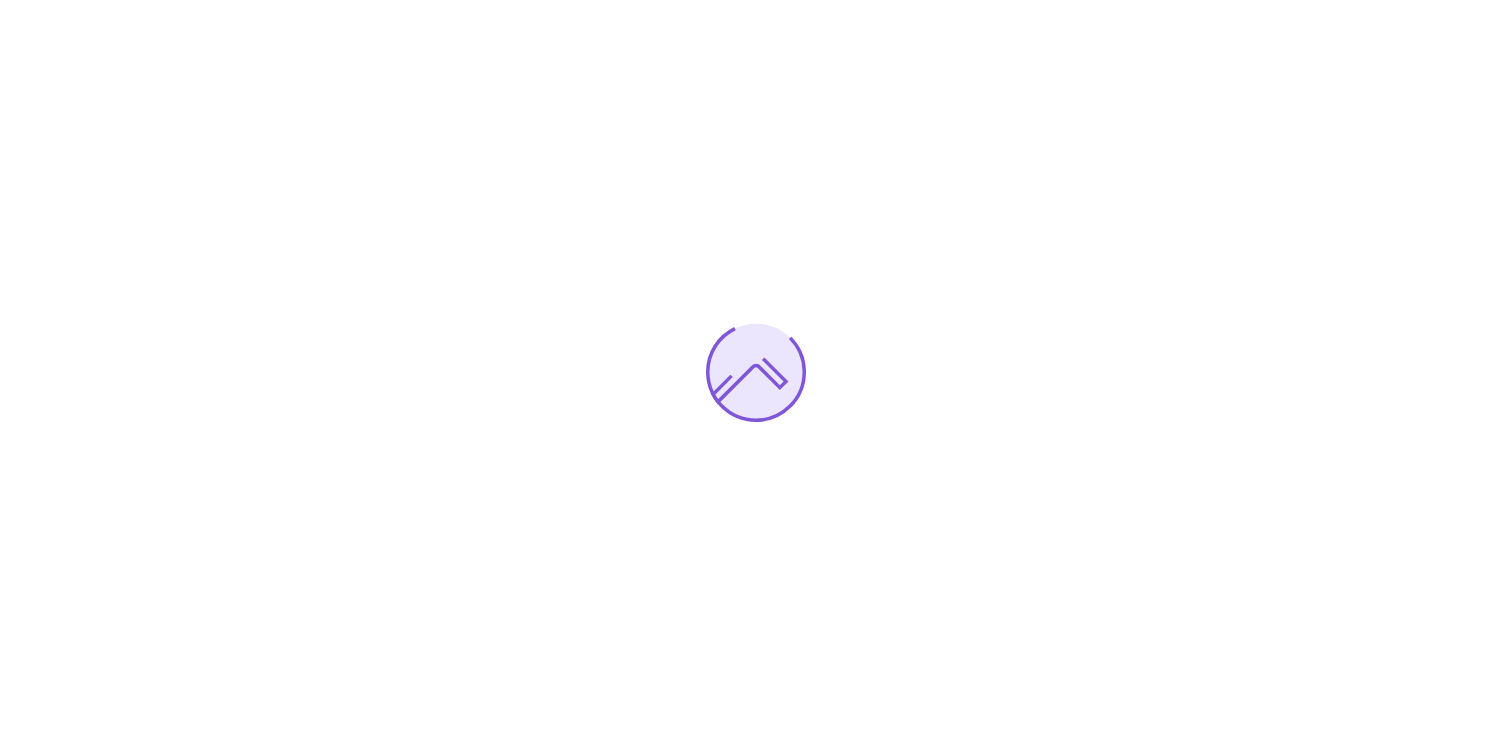 scroll, scrollTop: 0, scrollLeft: 0, axis: both 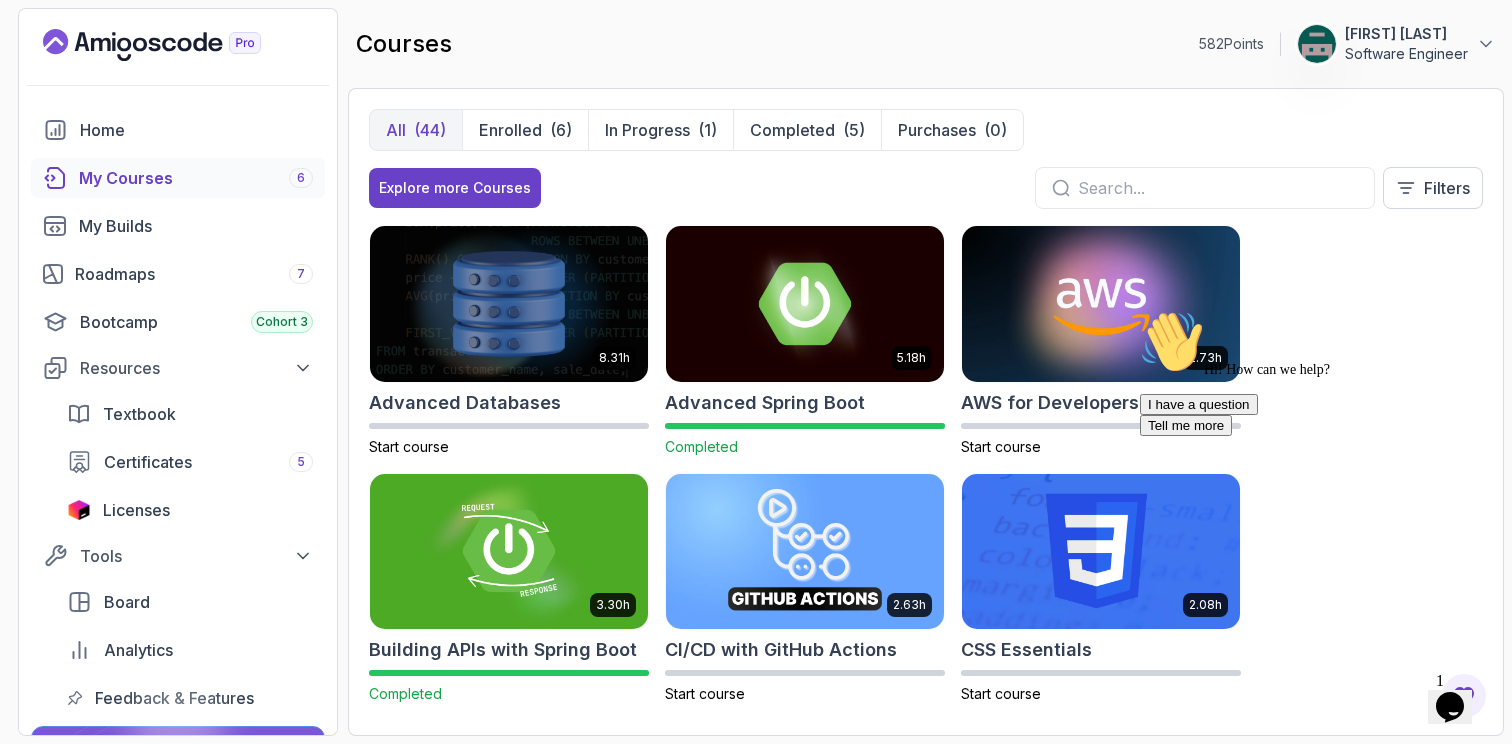 click at bounding box center [1140, 310] 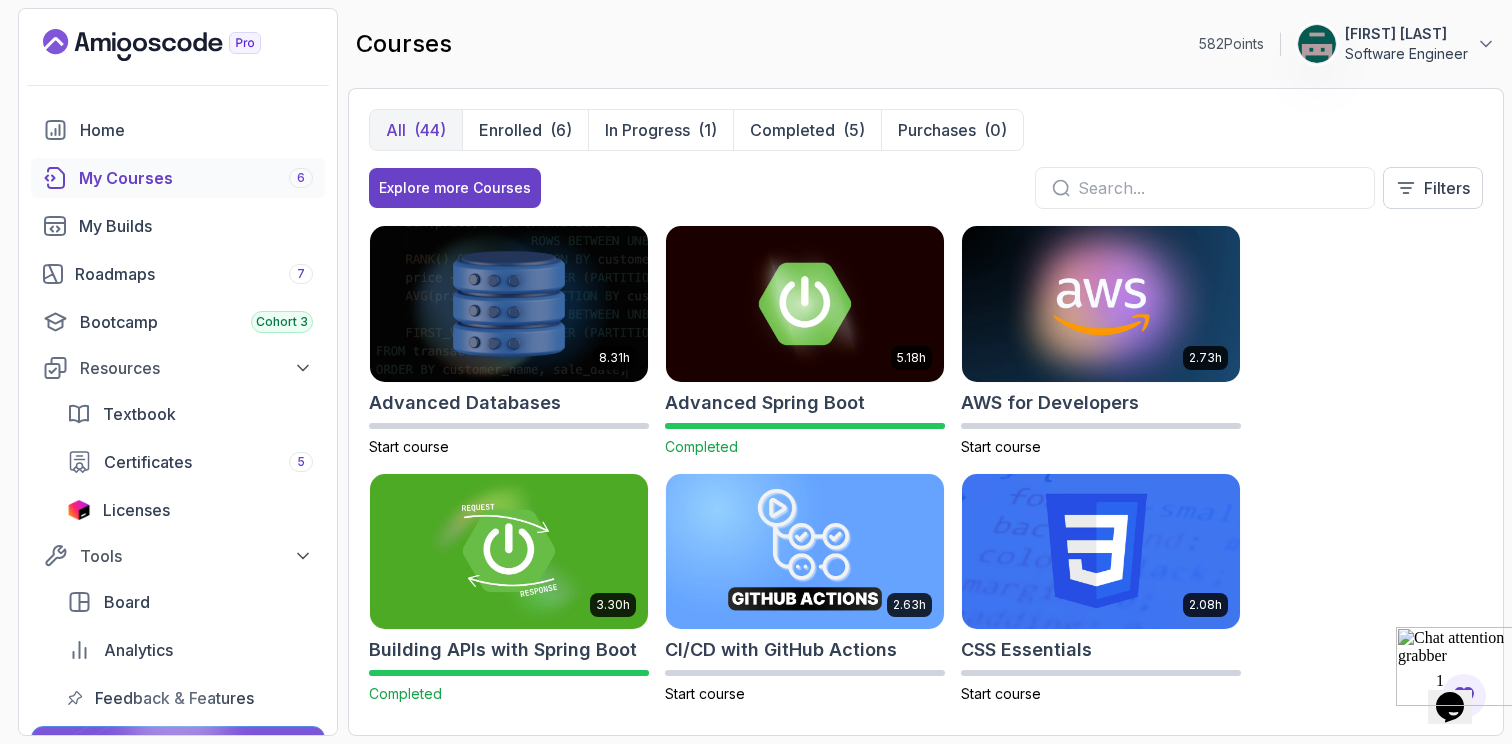 click at bounding box center (1458, 666) 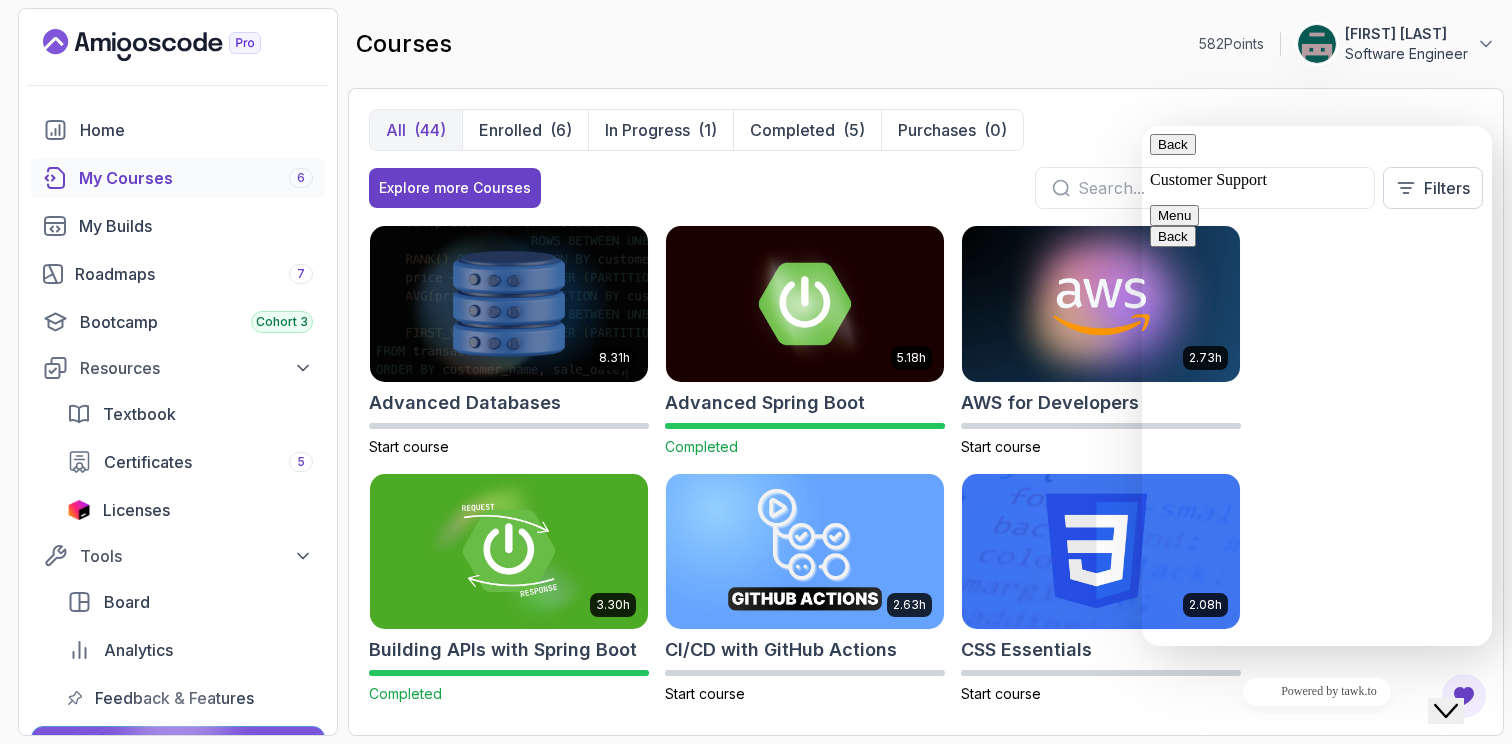click at bounding box center (1142, 126) 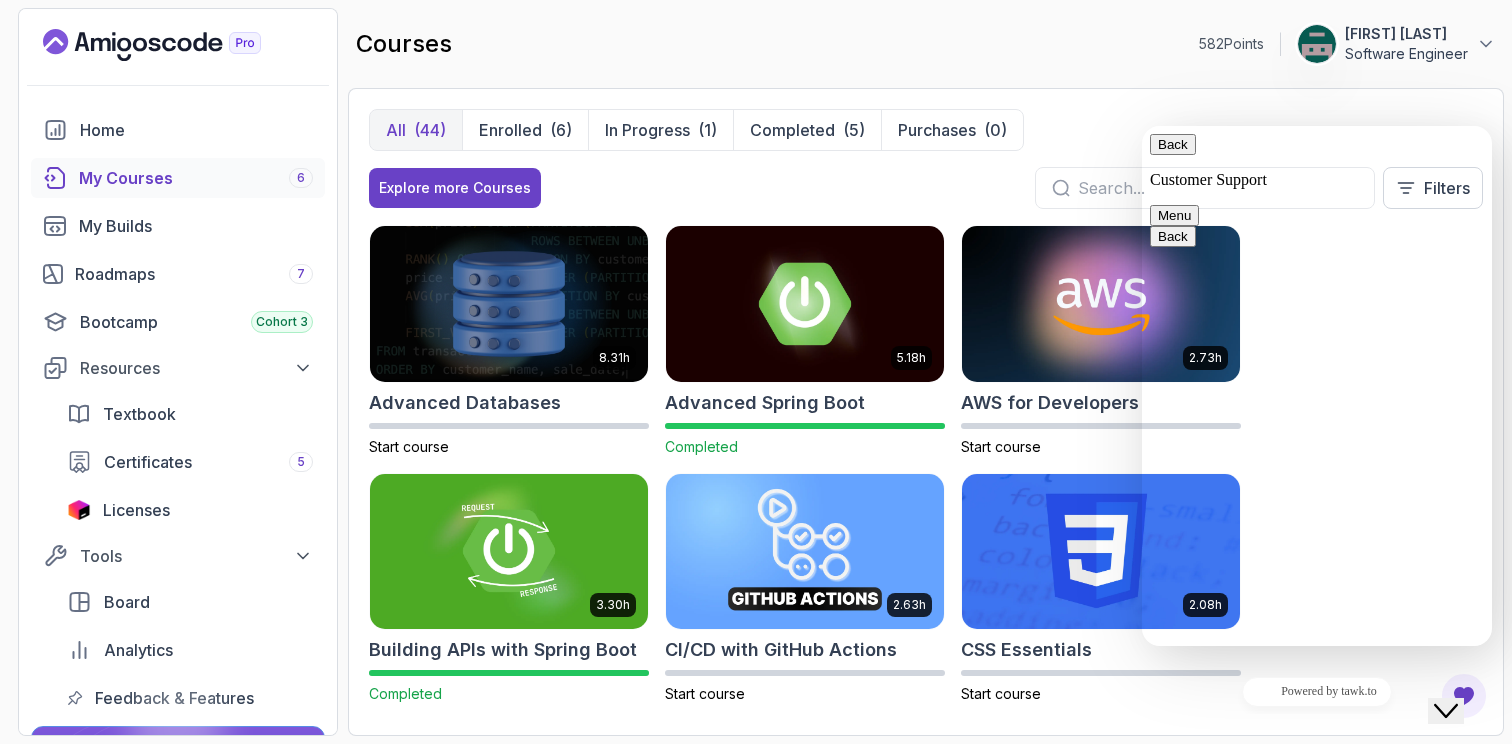 type on "spring security course" 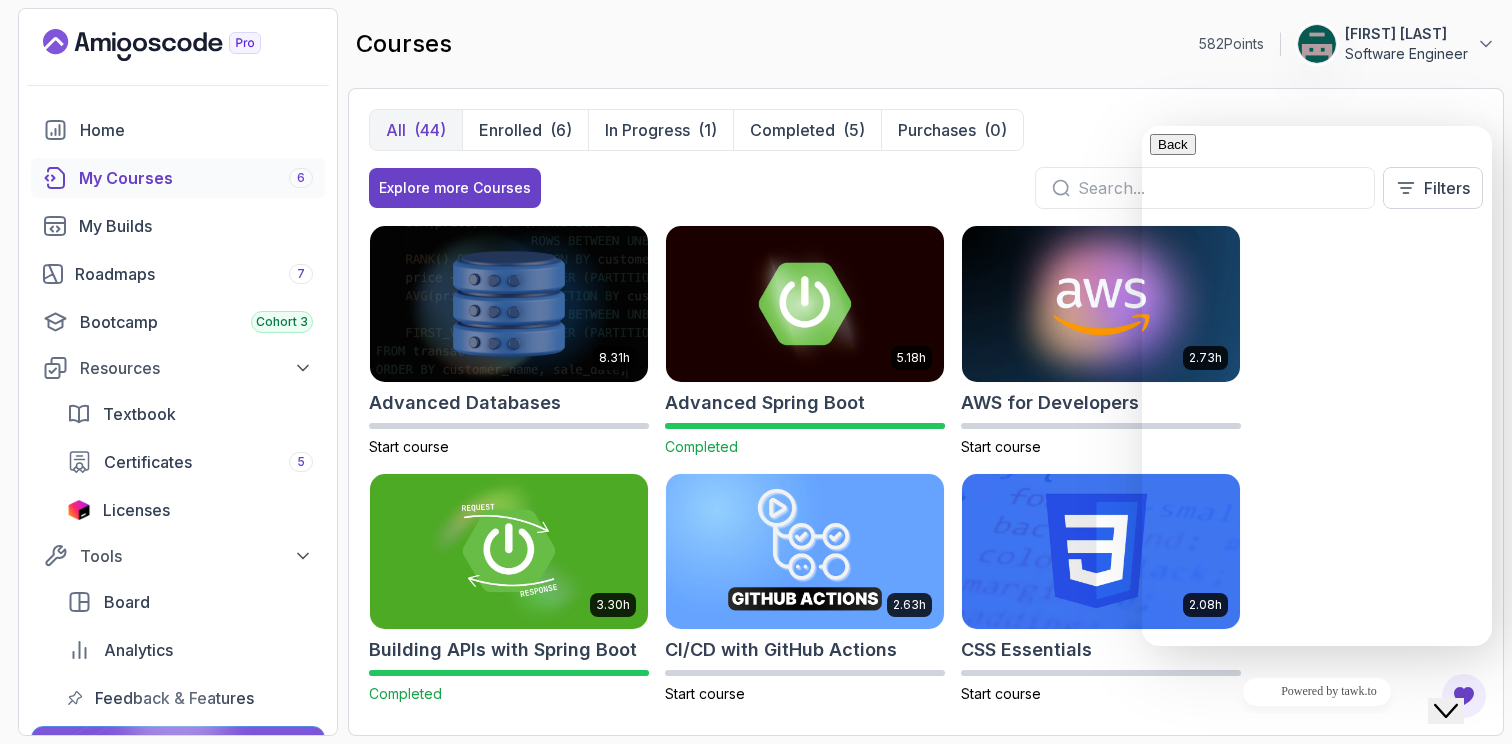 scroll, scrollTop: 0, scrollLeft: 0, axis: both 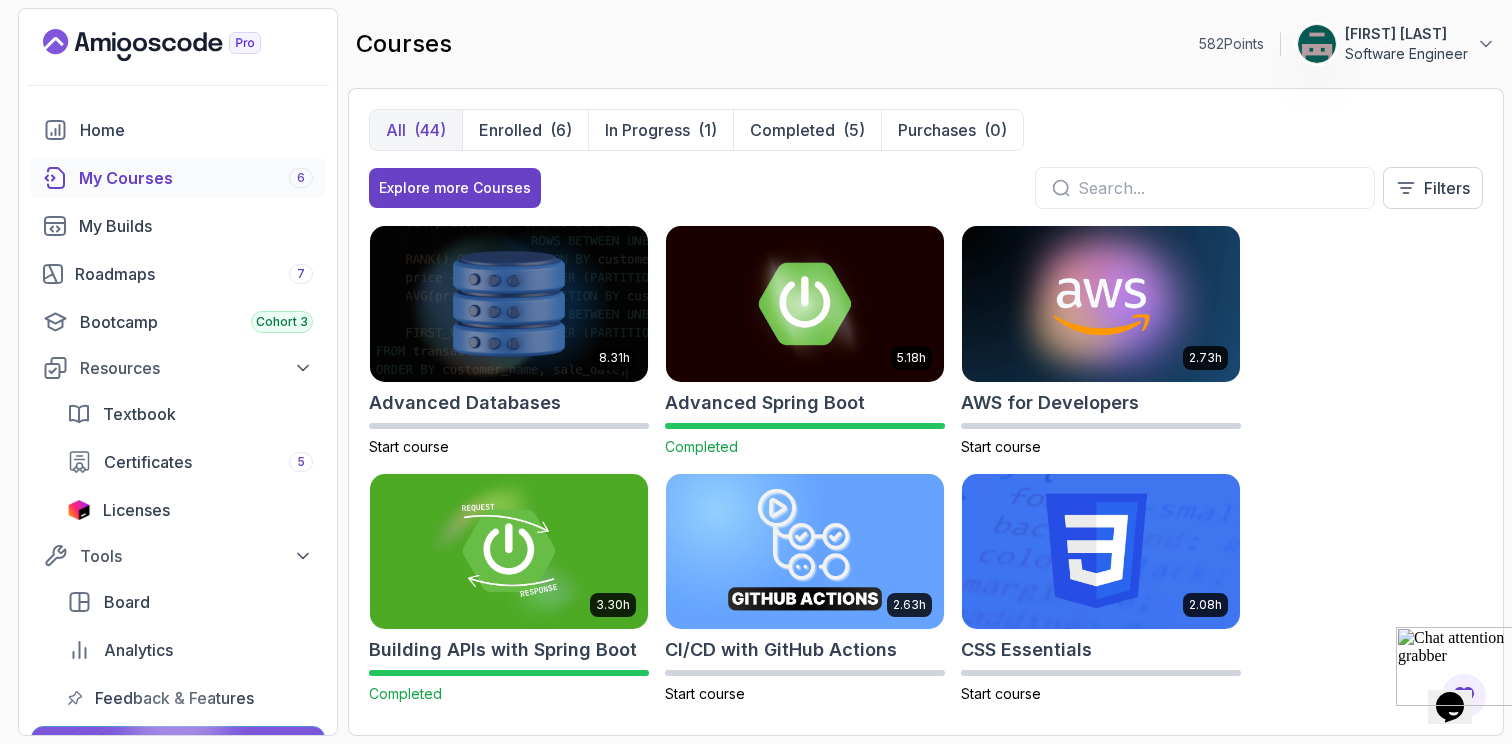click on "My Courses 6" at bounding box center [196, 178] 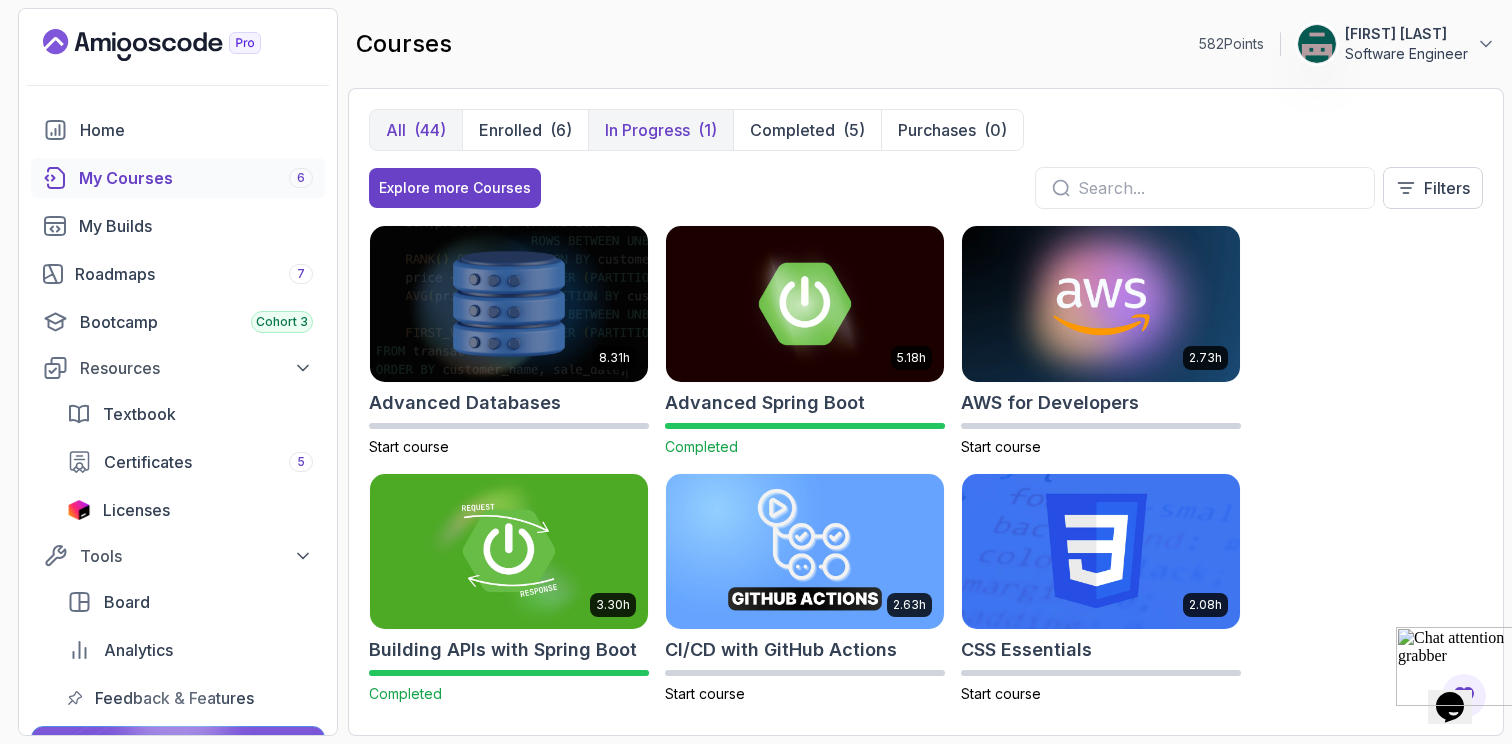 click on "In Progress (1)" at bounding box center (660, 130) 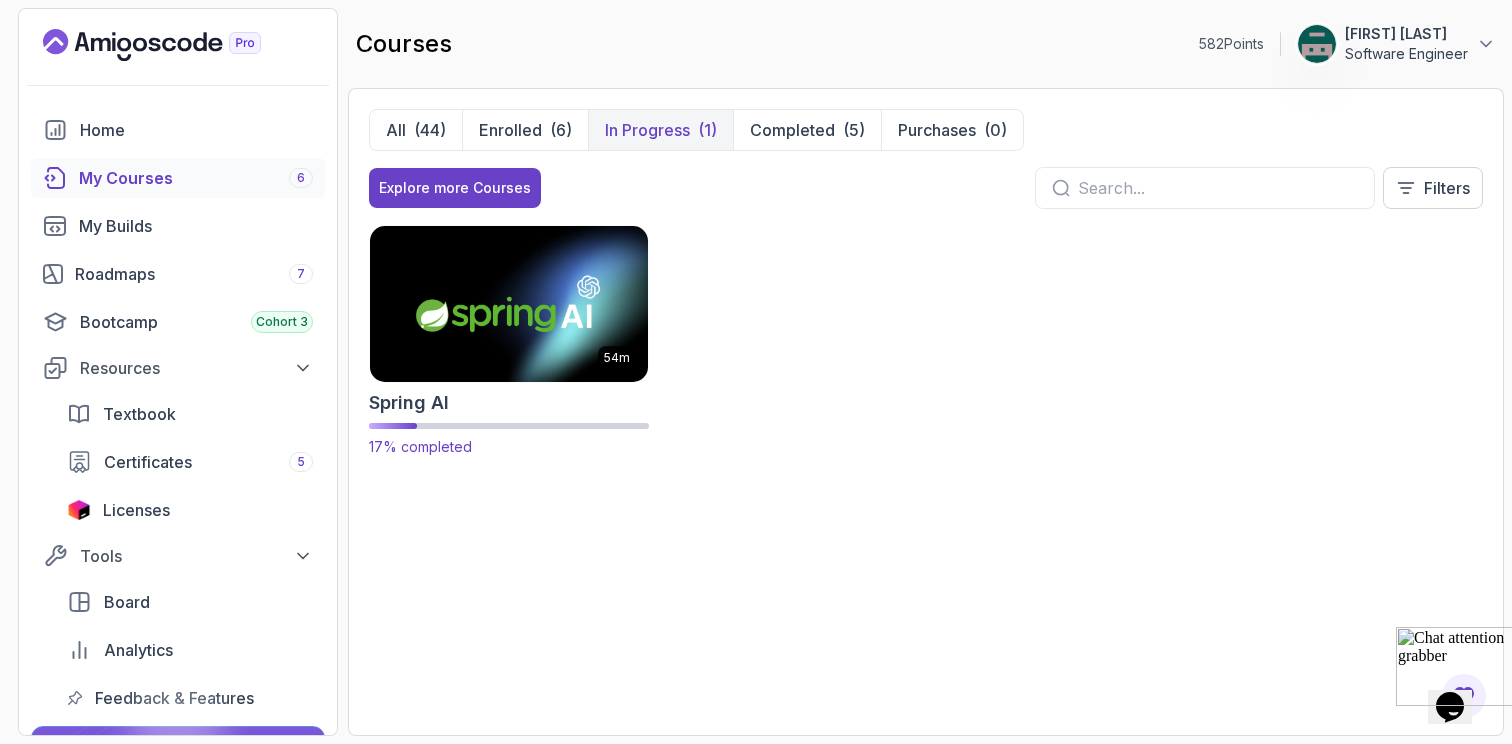 click at bounding box center [509, 303] 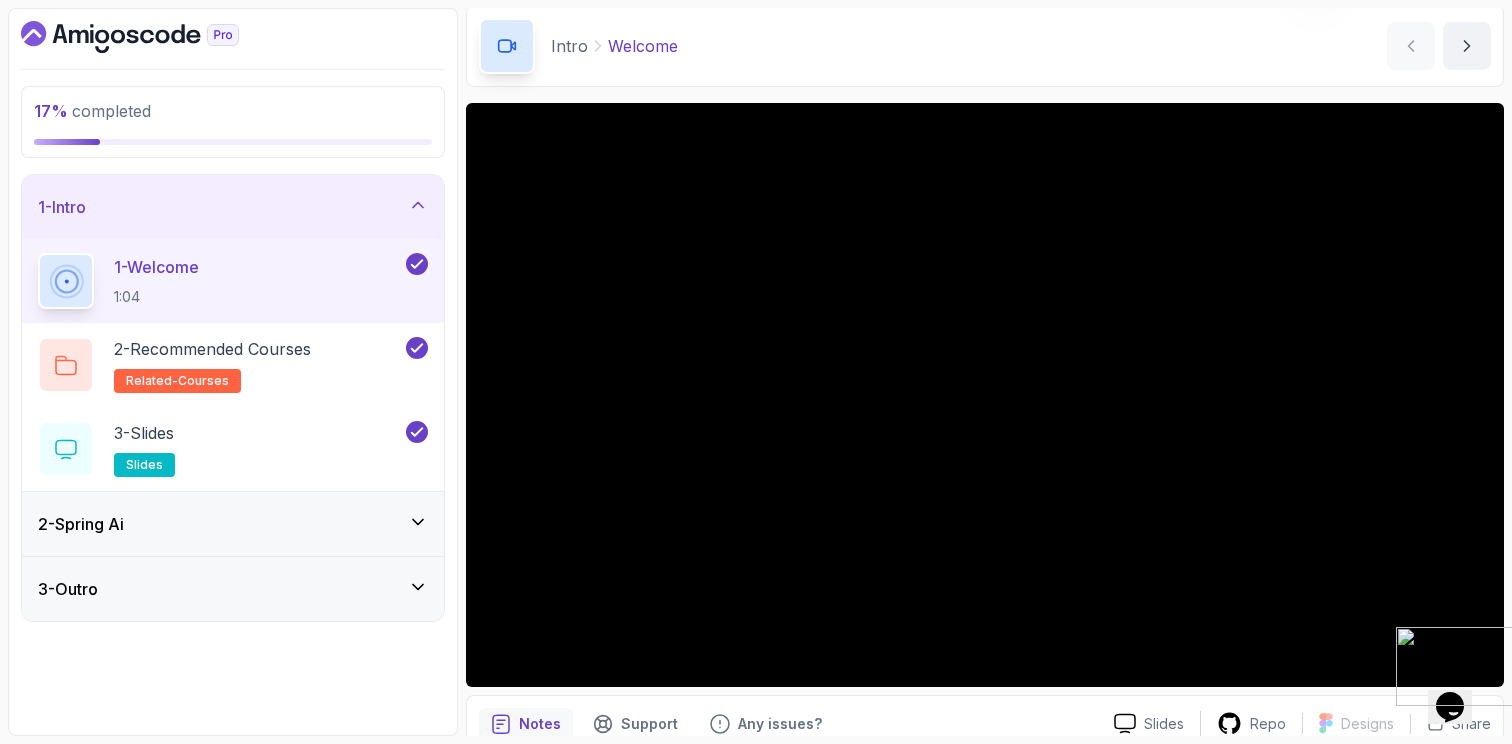 scroll, scrollTop: 81, scrollLeft: 0, axis: vertical 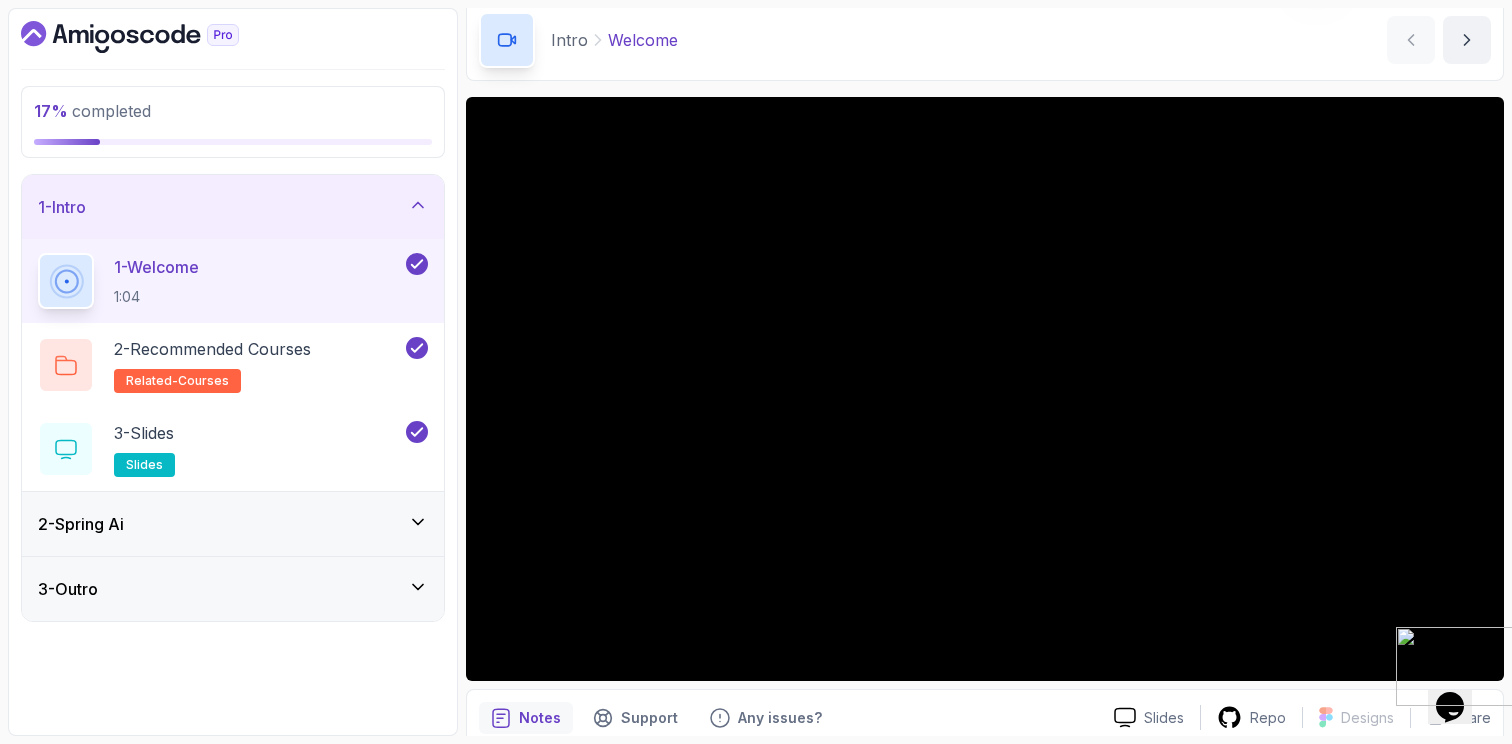 click at bounding box center [1396, 700] 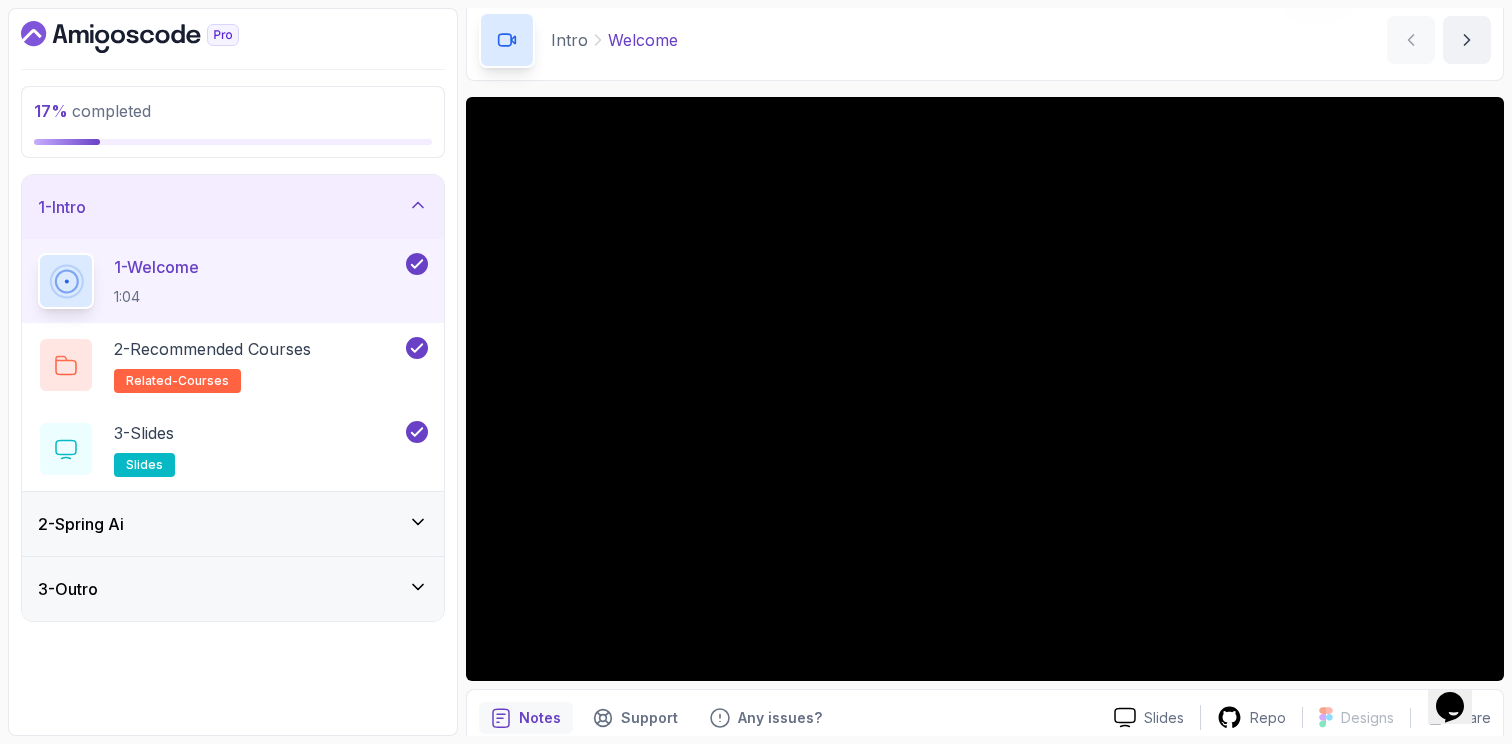 drag, startPoint x: 1461, startPoint y: 700, endPoint x: 802, endPoint y: 683, distance: 659.21924 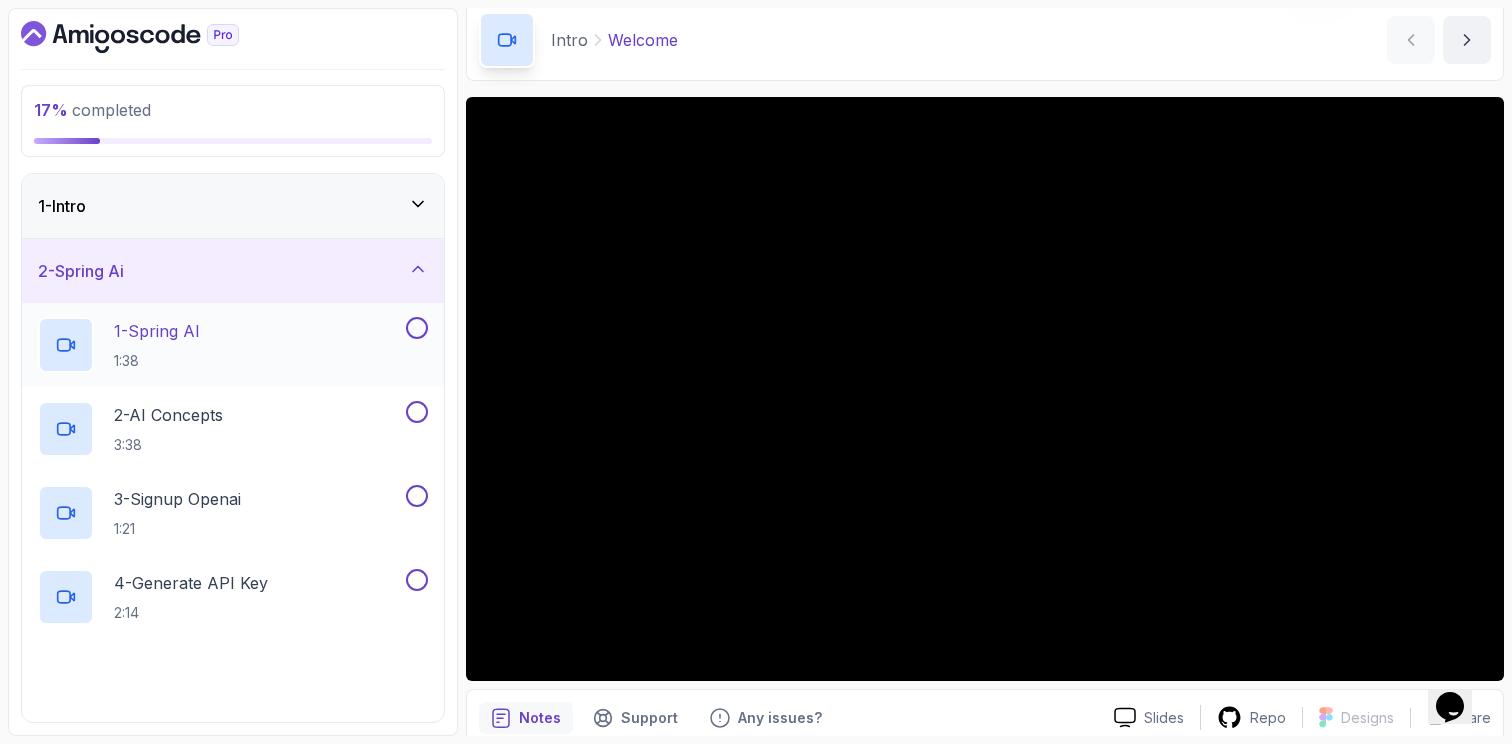 click on "1  -  Spring AI 1:38" at bounding box center [220, 345] 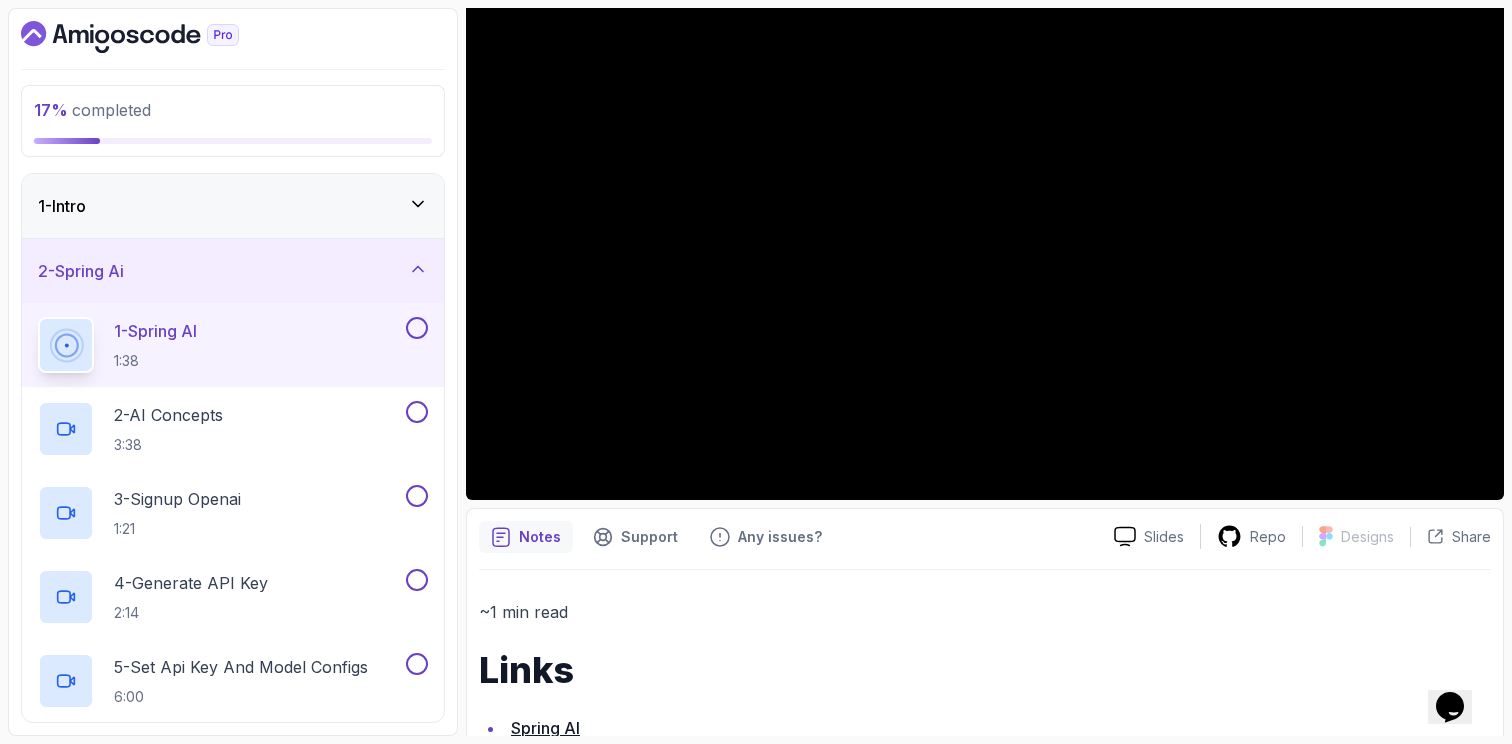 scroll, scrollTop: 389, scrollLeft: 0, axis: vertical 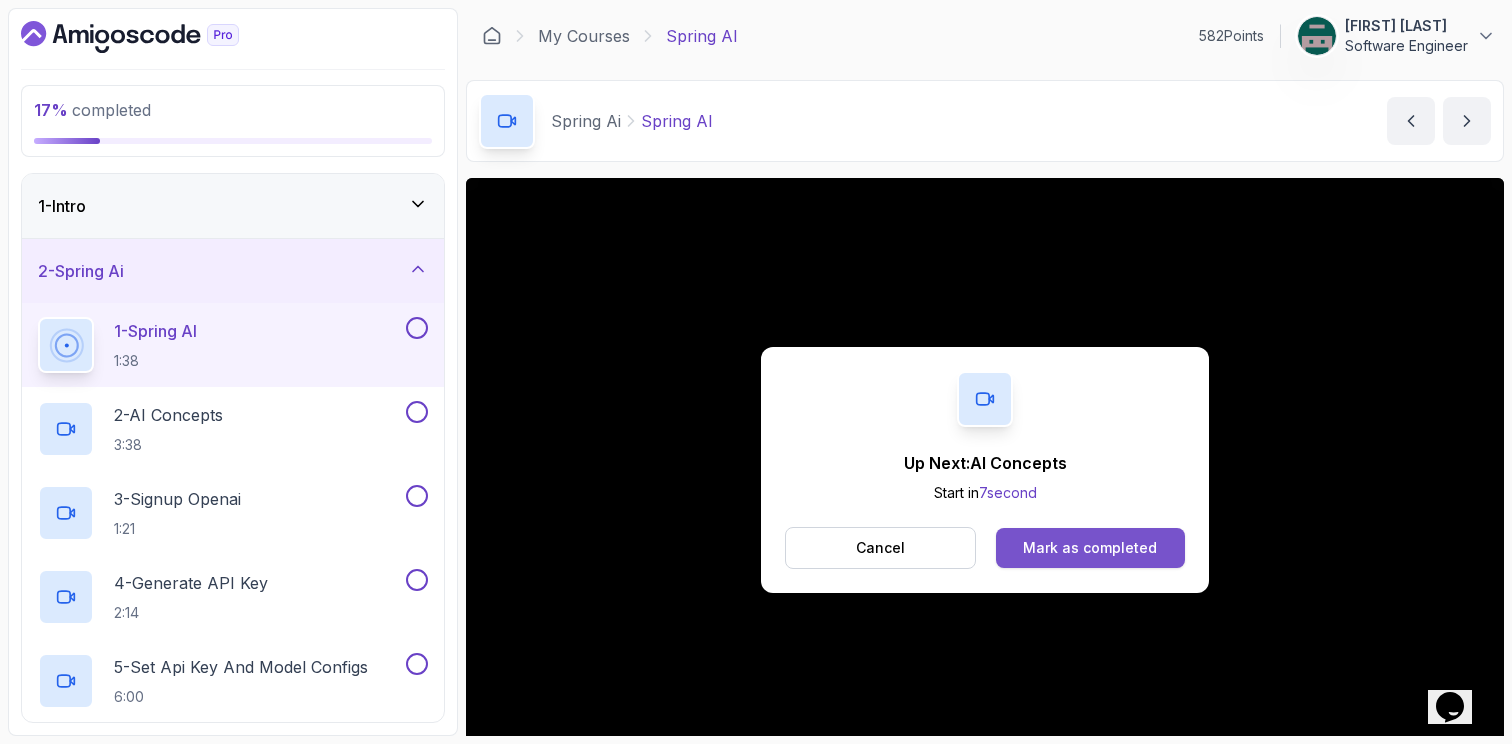 click on "Mark as completed" at bounding box center (1090, 548) 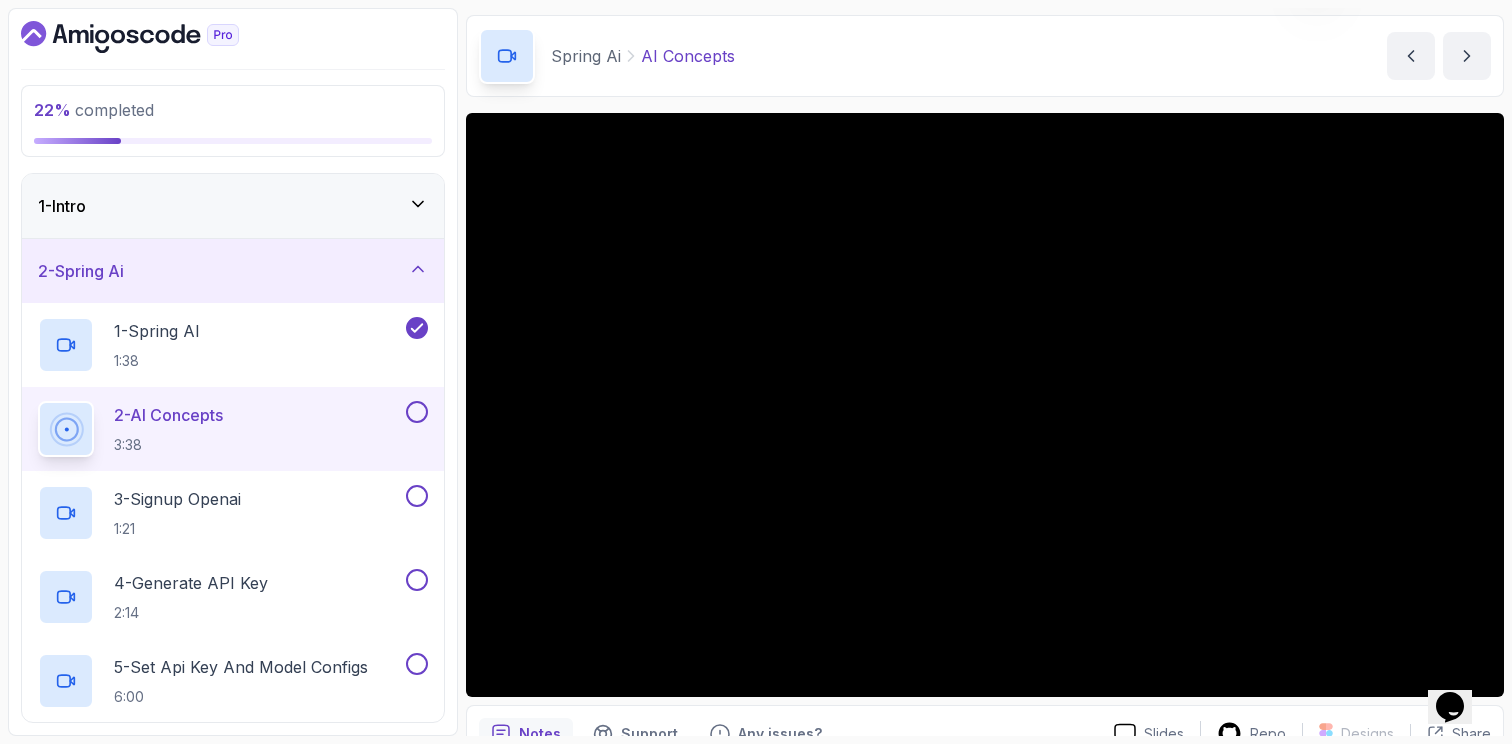 scroll, scrollTop: 66, scrollLeft: 0, axis: vertical 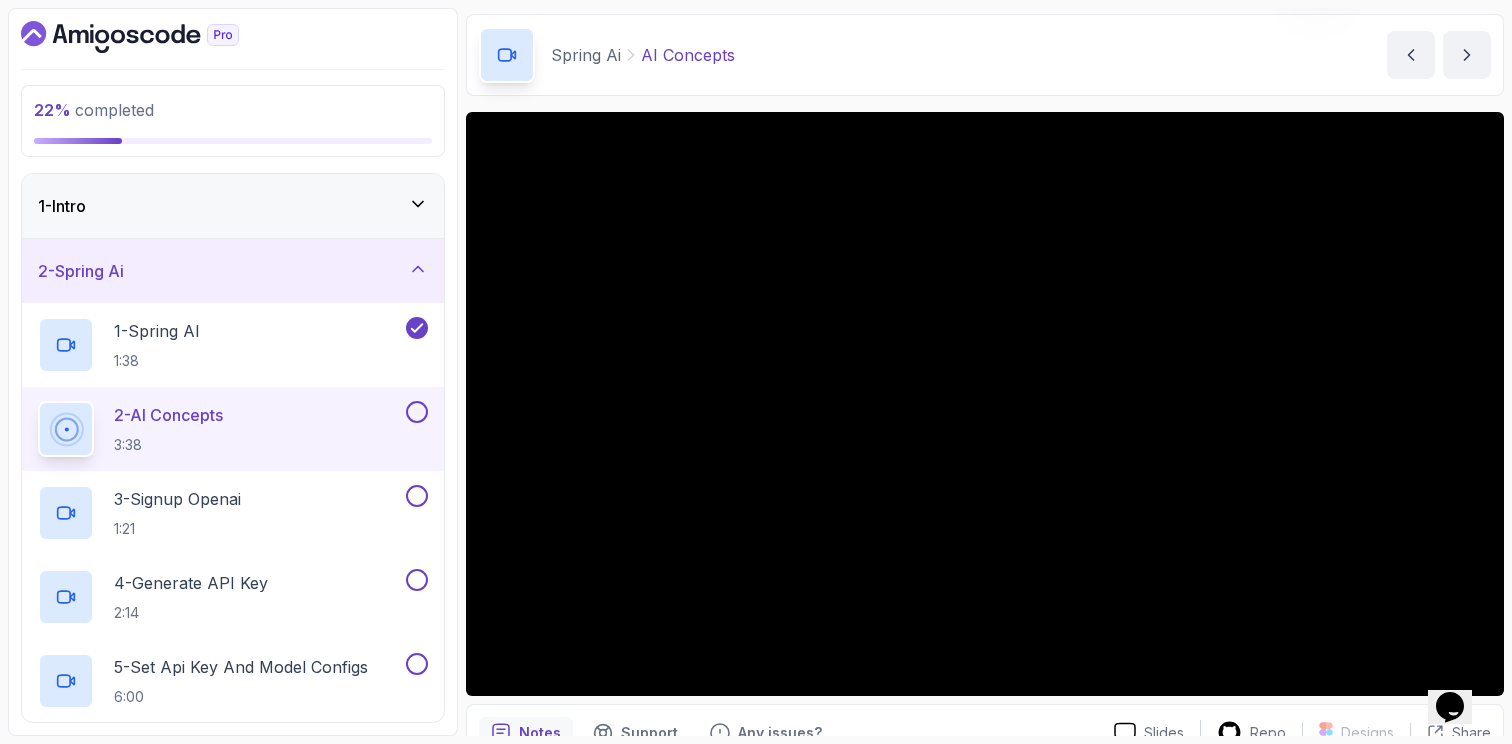 click on "Opens Chat This icon Opens the chat window." at bounding box center [1460, 672] 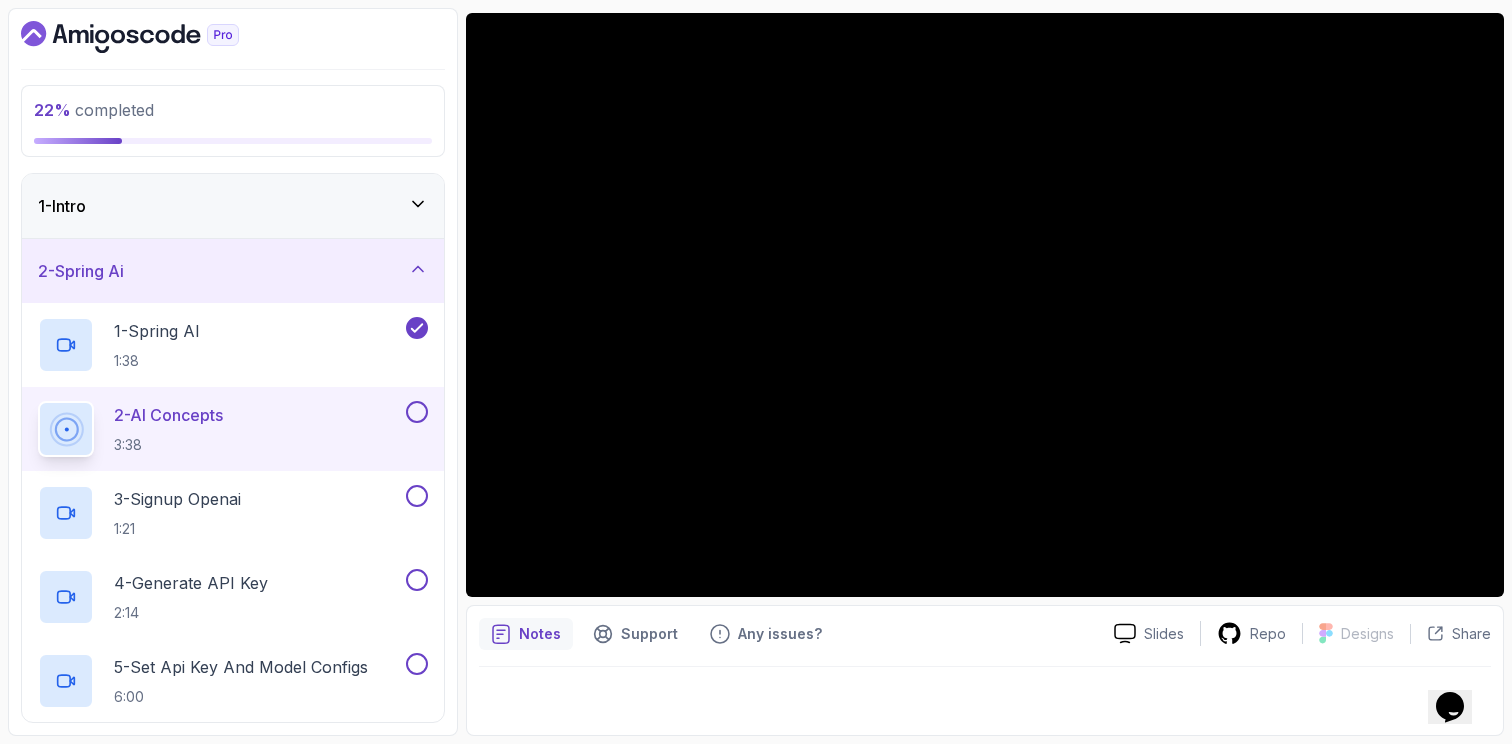scroll, scrollTop: 0, scrollLeft: 0, axis: both 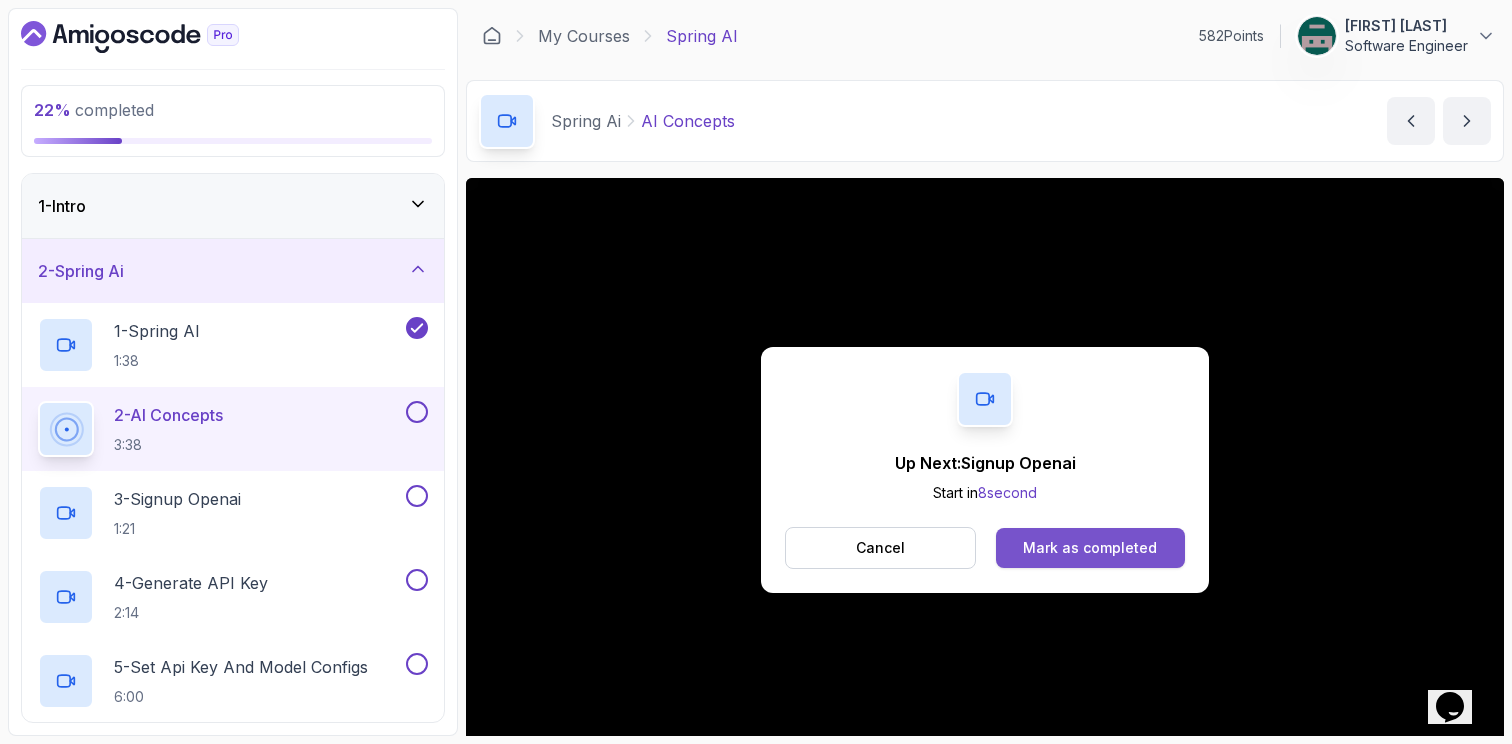 click on "Mark as completed" at bounding box center (1090, 548) 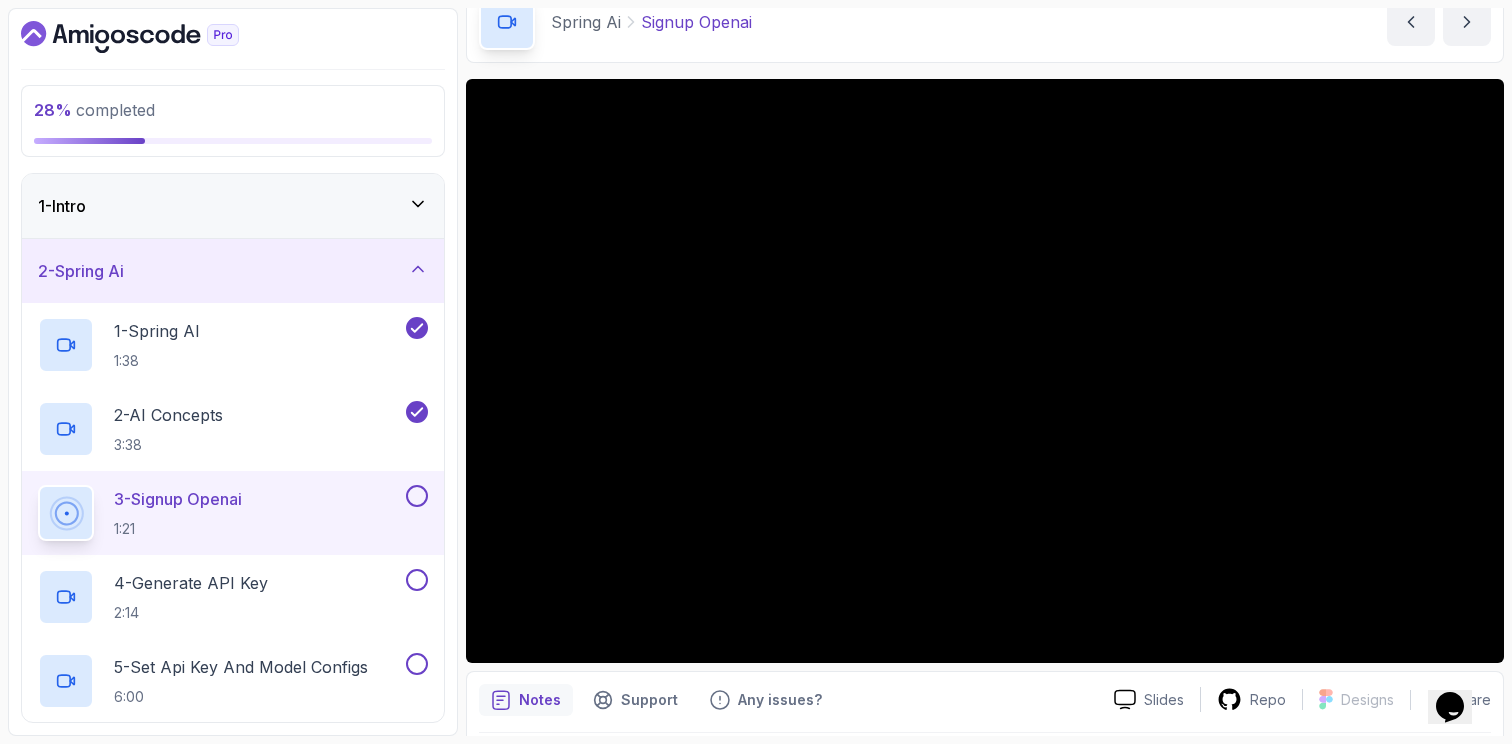 scroll, scrollTop: 113, scrollLeft: 0, axis: vertical 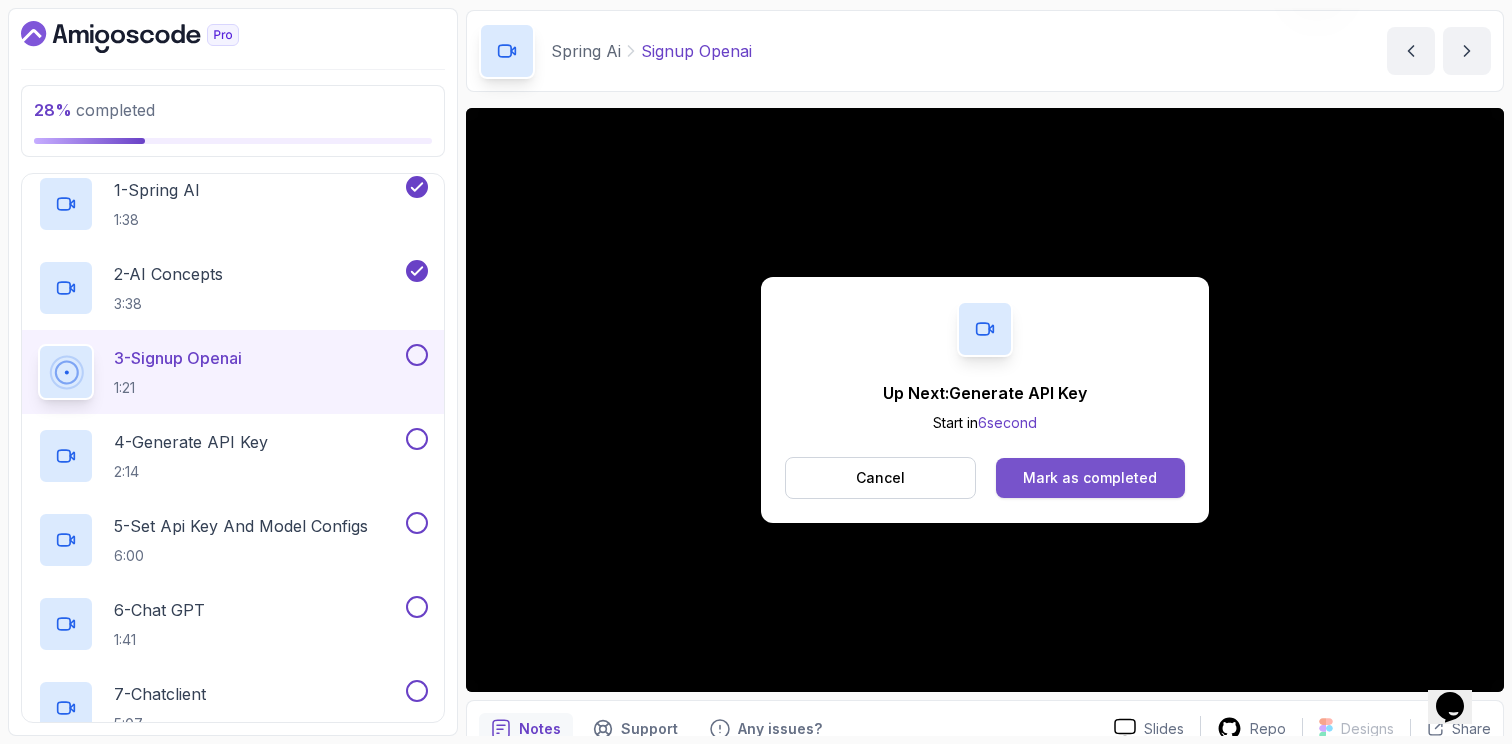 click on "Mark as completed" at bounding box center (1090, 478) 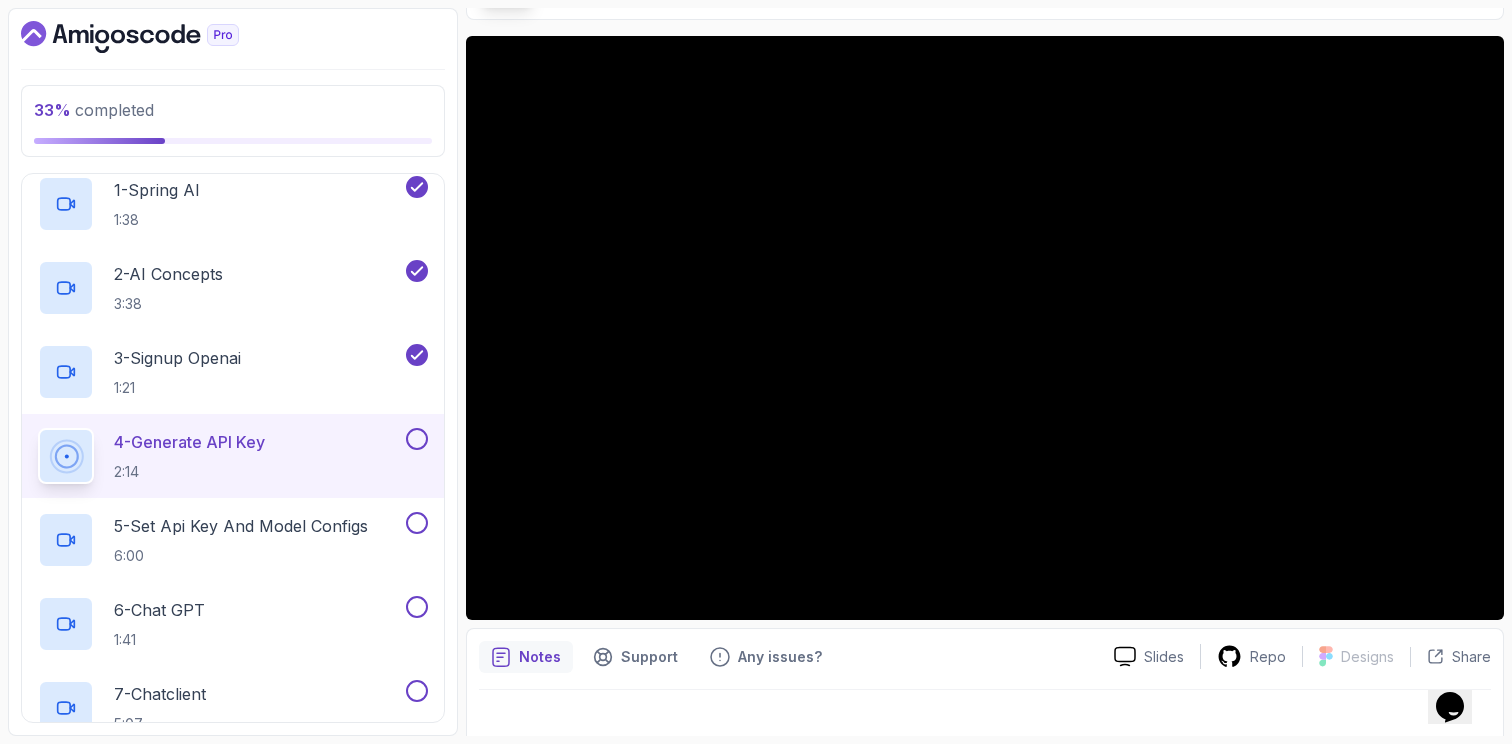scroll, scrollTop: 0, scrollLeft: 0, axis: both 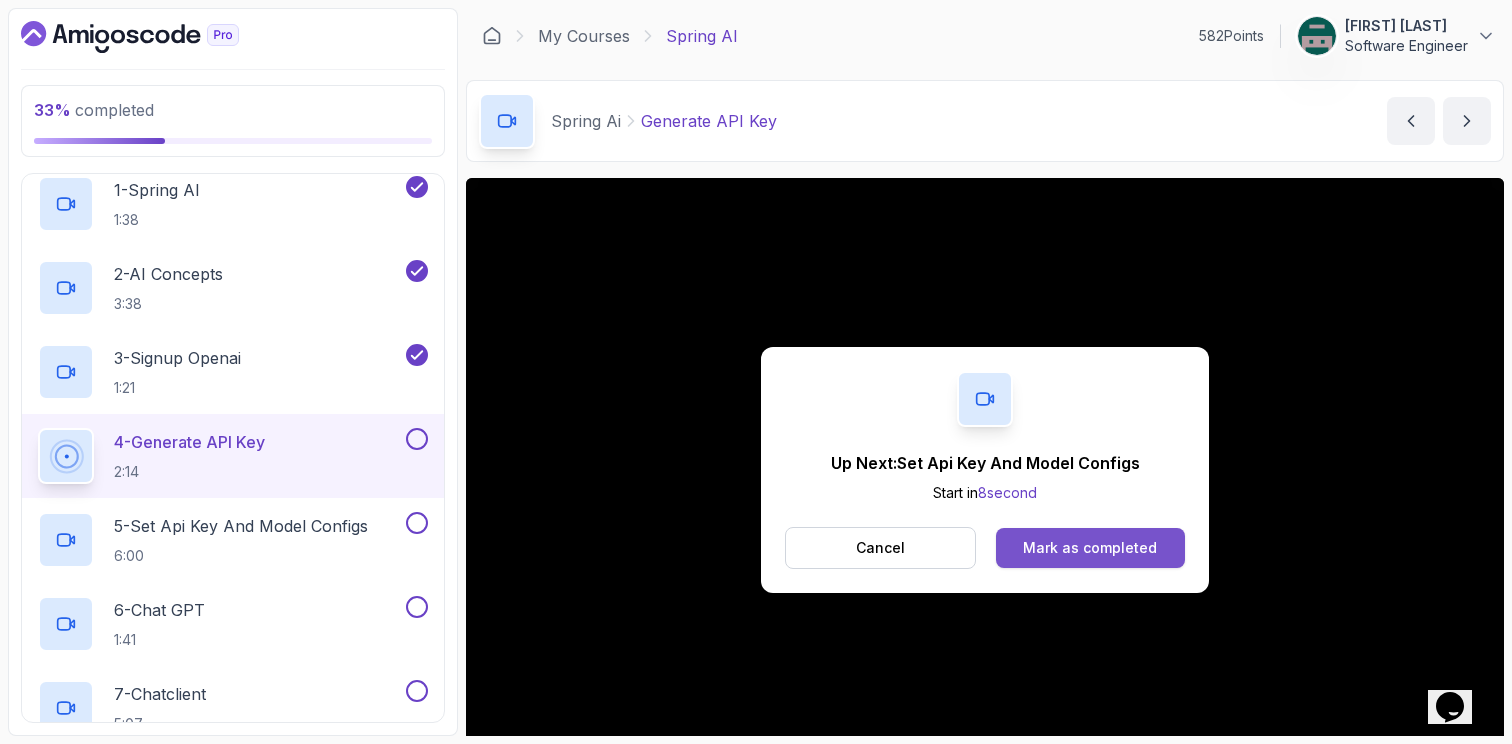 click on "Mark as completed" at bounding box center (1090, 548) 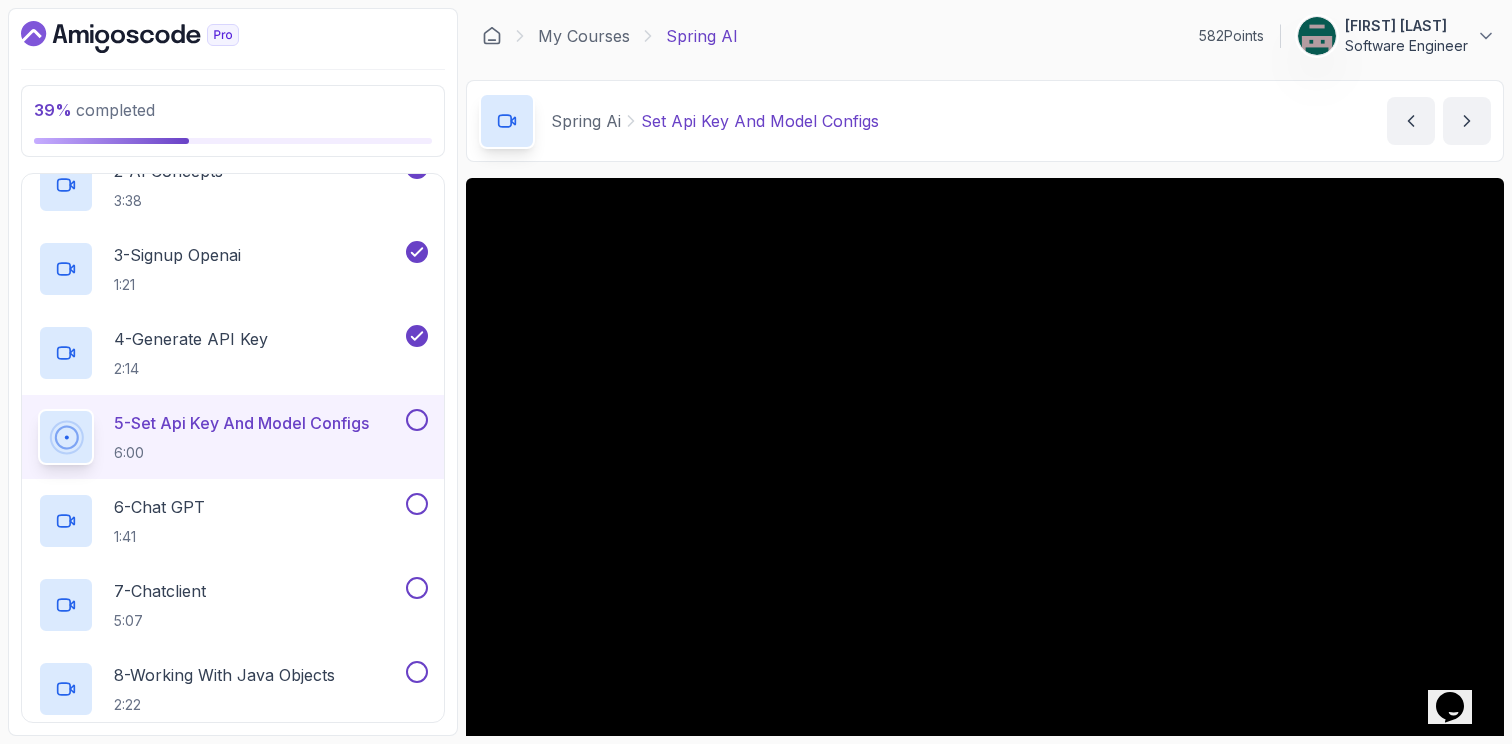 scroll, scrollTop: 262, scrollLeft: 0, axis: vertical 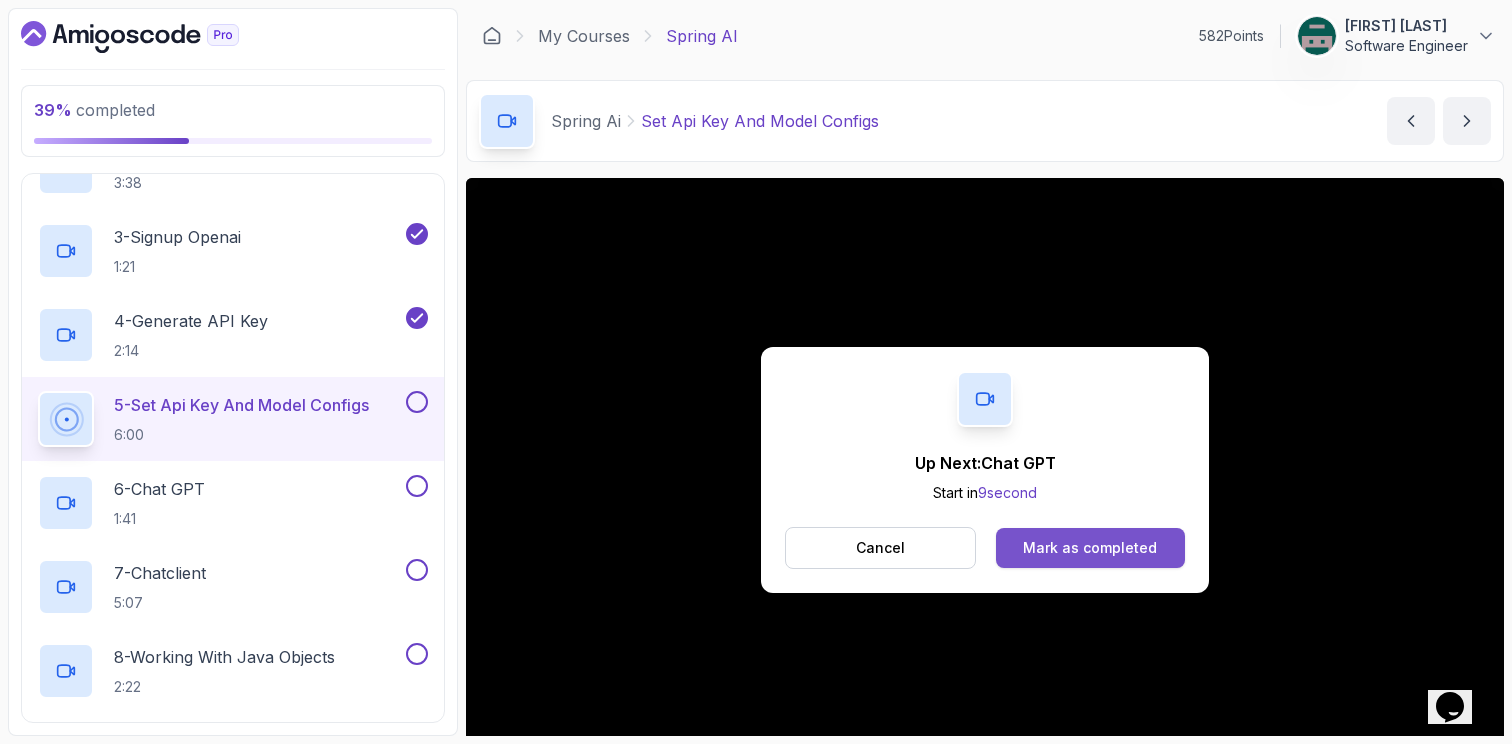 click on "Mark as completed" at bounding box center (1090, 548) 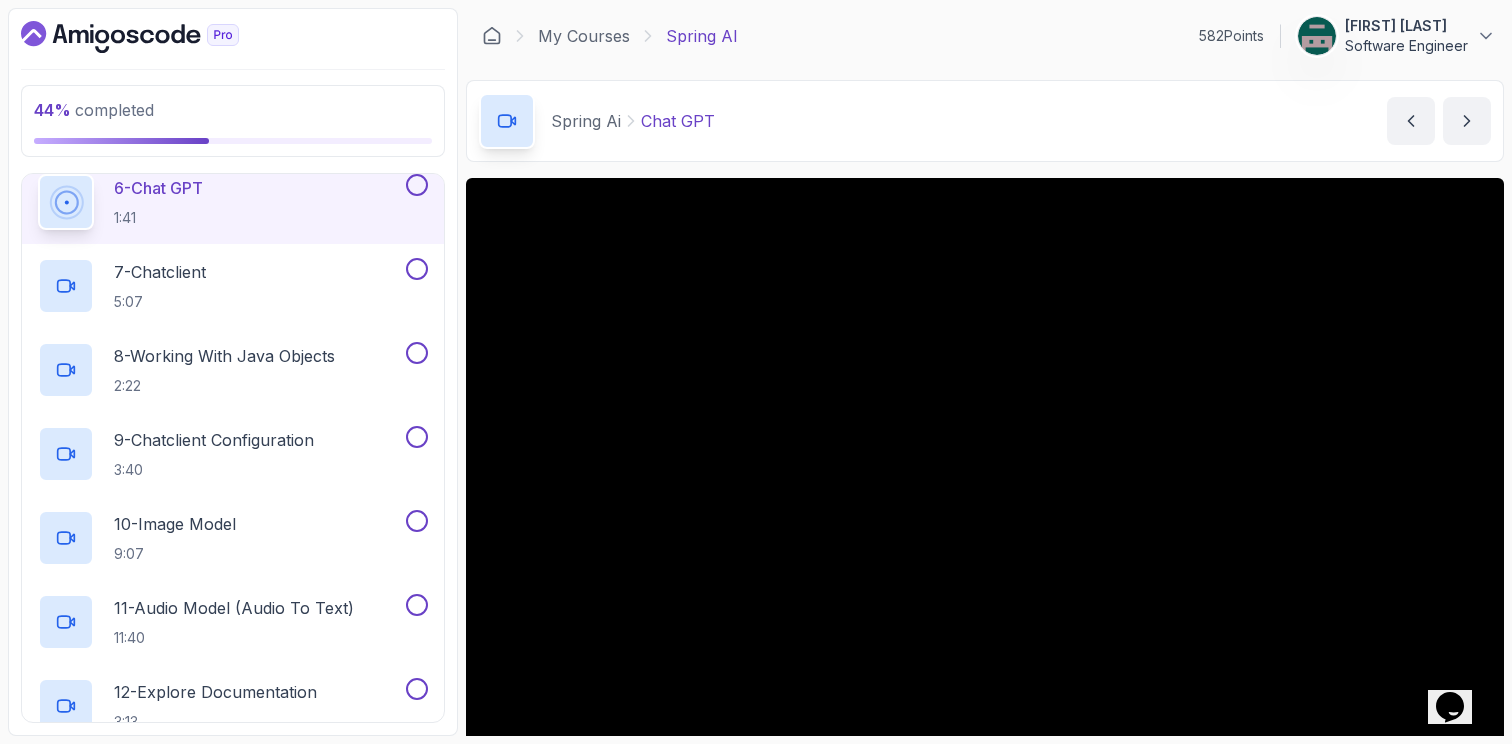 scroll, scrollTop: 573, scrollLeft: 0, axis: vertical 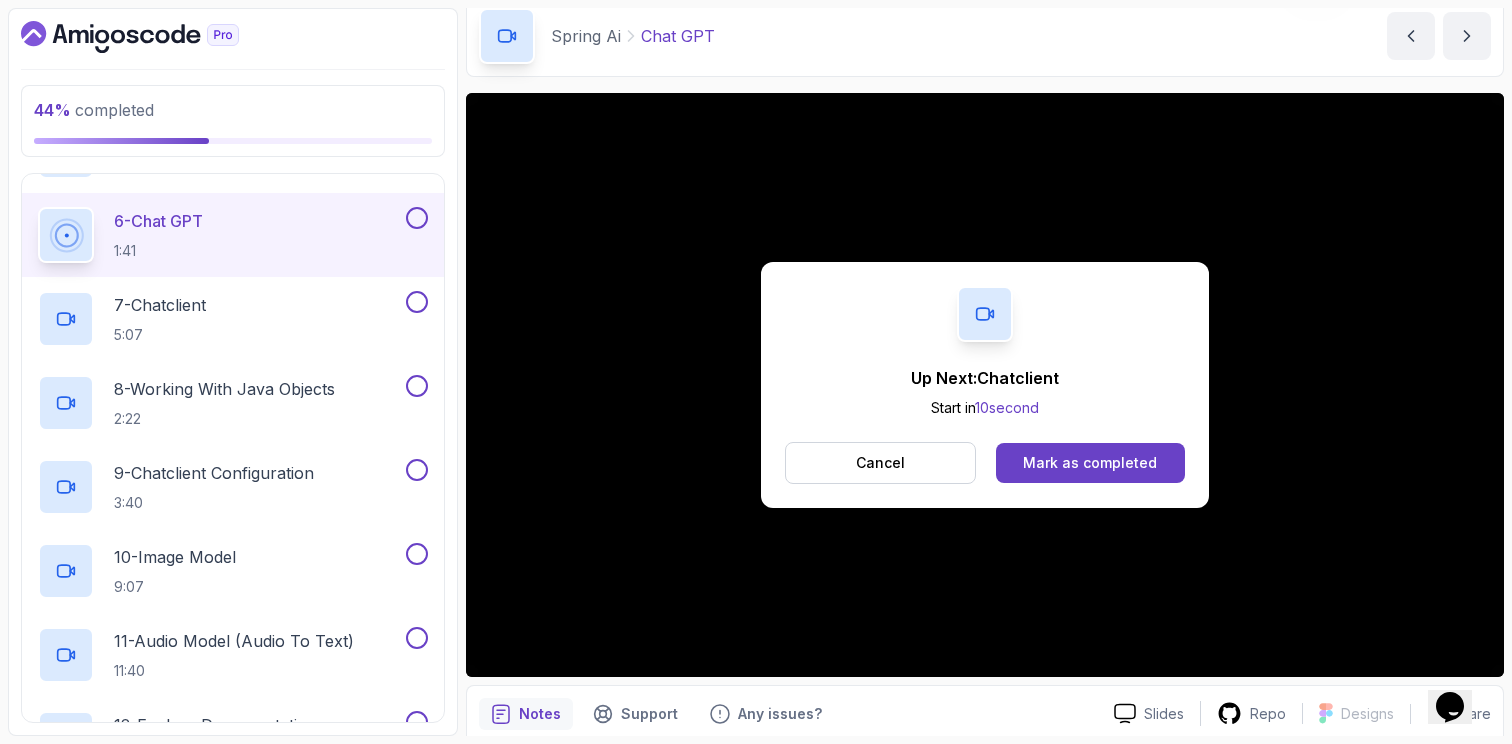 click on "Up Next: Chatclient Start in 10 second Cancel Mark as completed" at bounding box center [985, 385] 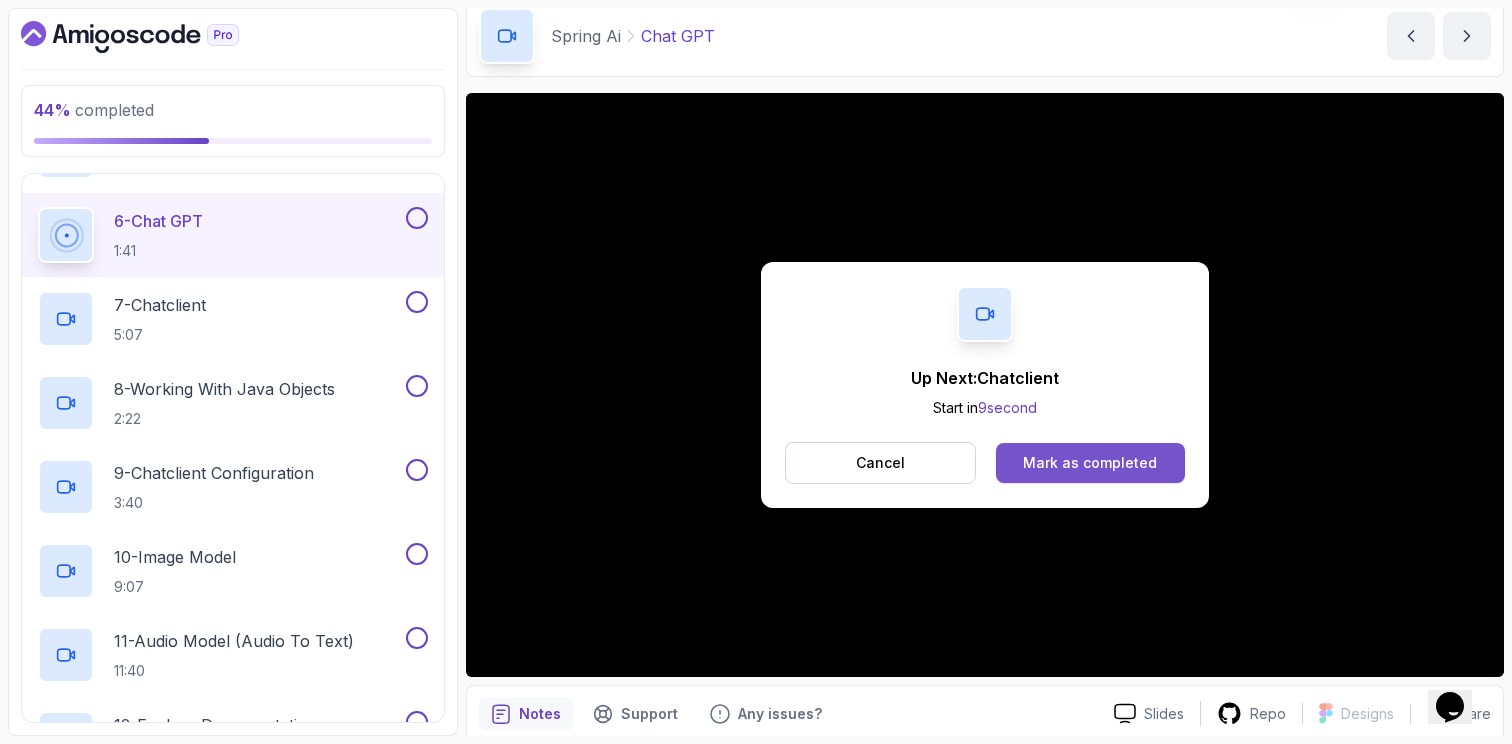 click on "Mark as completed" at bounding box center (1090, 463) 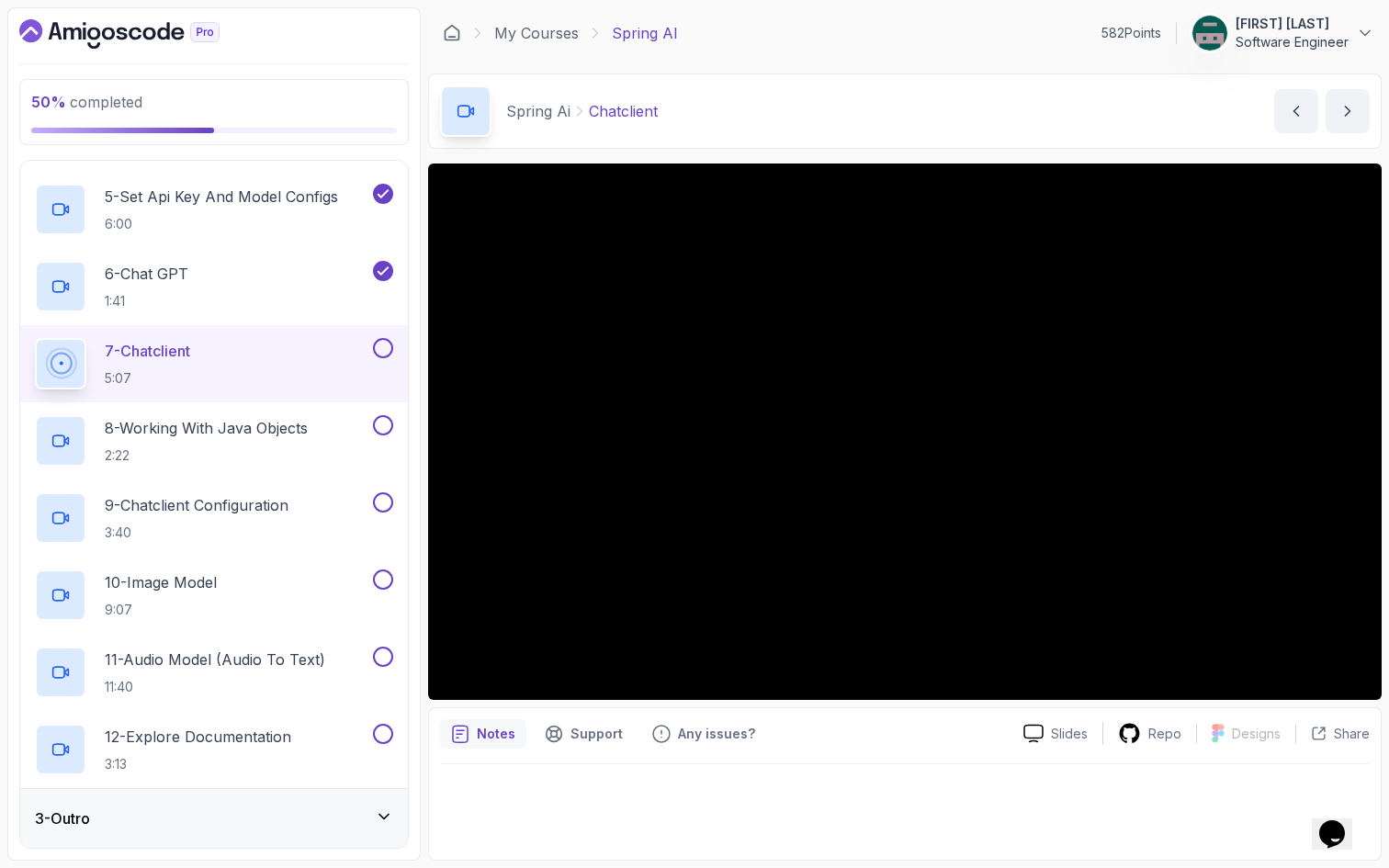scroll, scrollTop: 0, scrollLeft: 0, axis: both 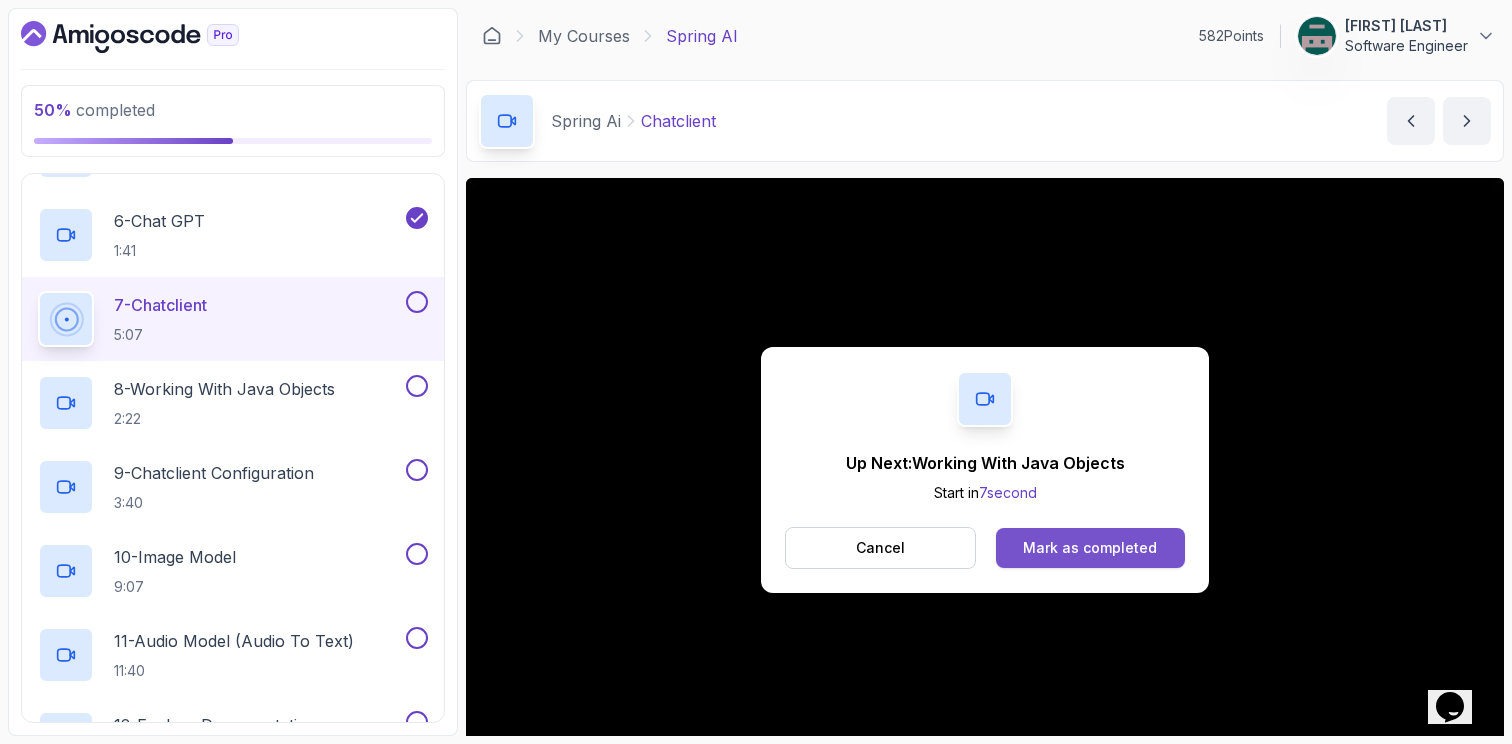 click on "Mark as completed" at bounding box center [1090, 548] 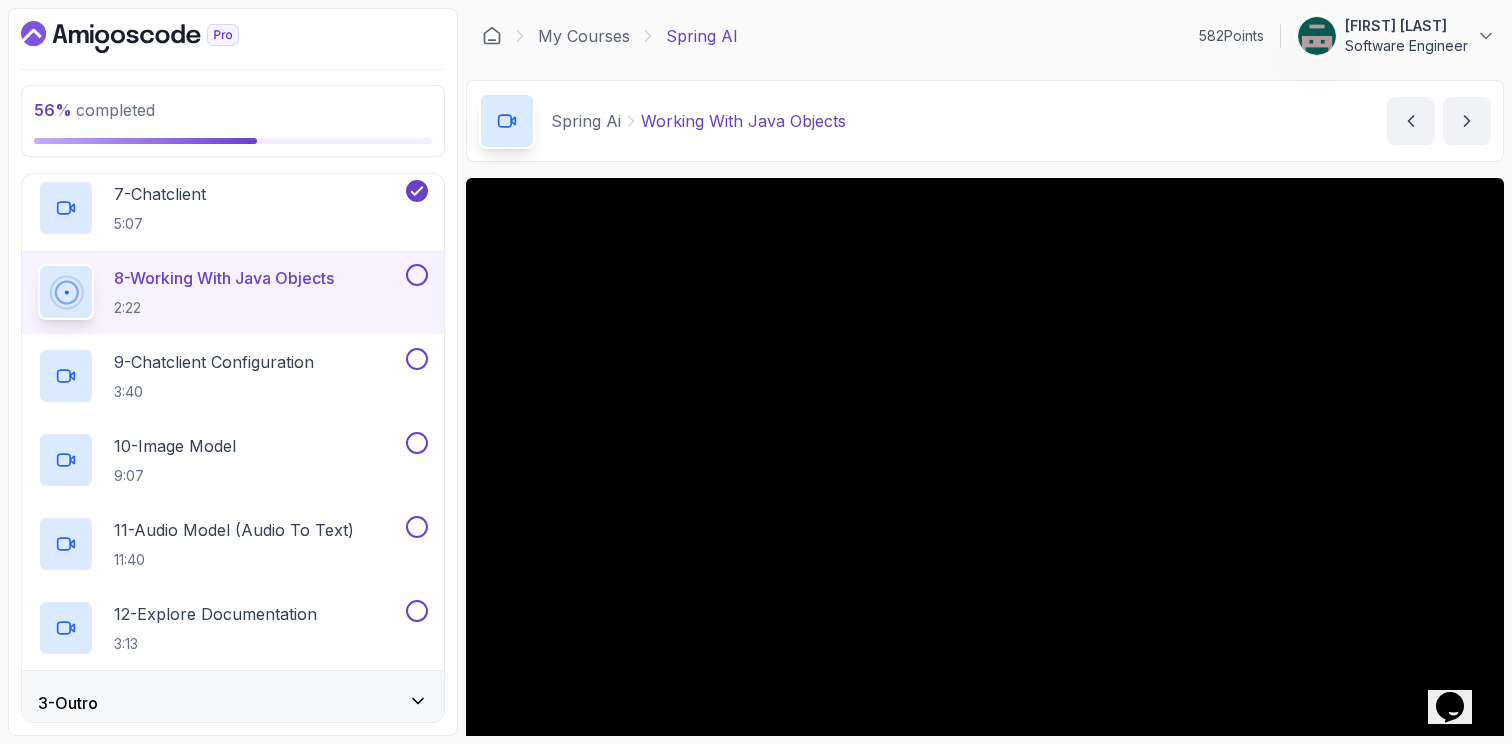 scroll, scrollTop: 653, scrollLeft: 0, axis: vertical 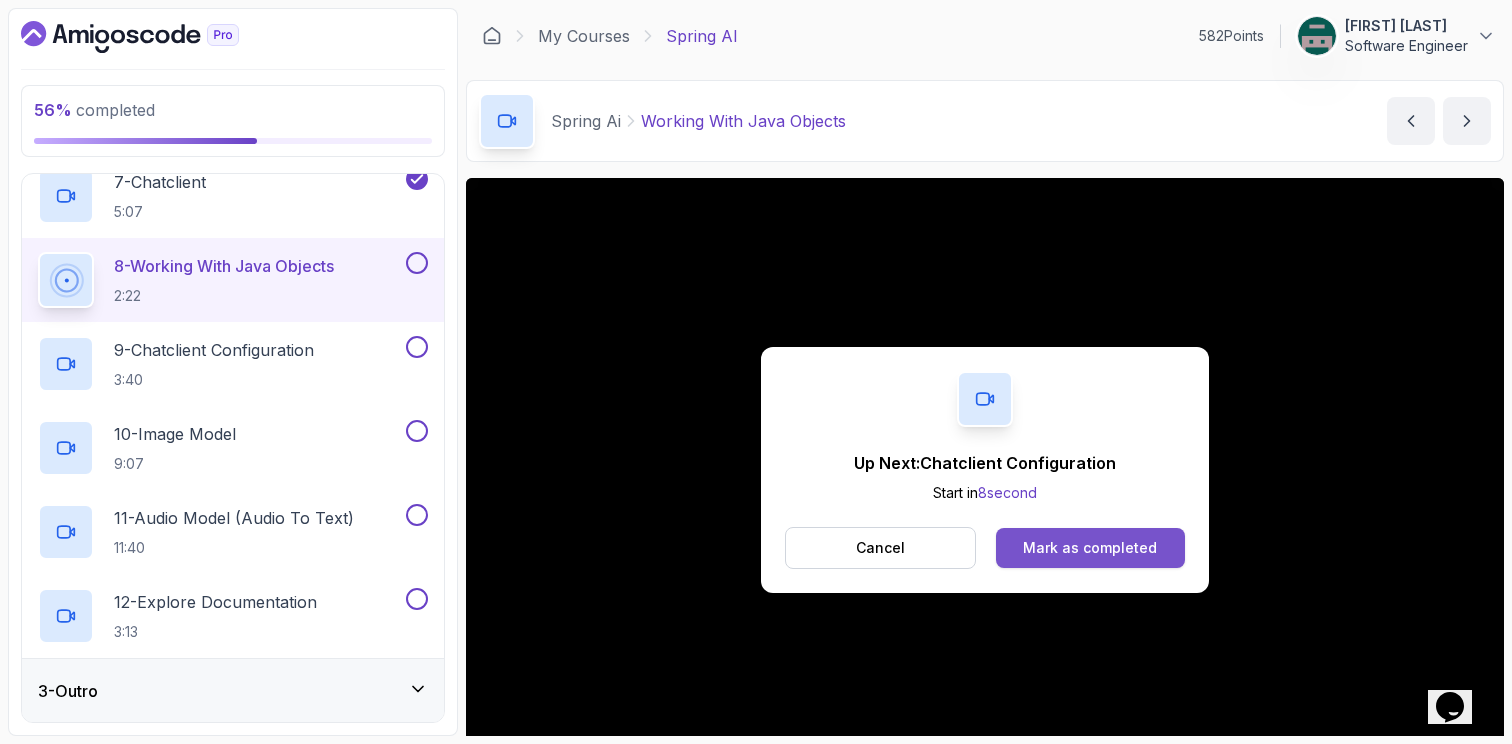 click on "Mark as completed" at bounding box center [1090, 548] 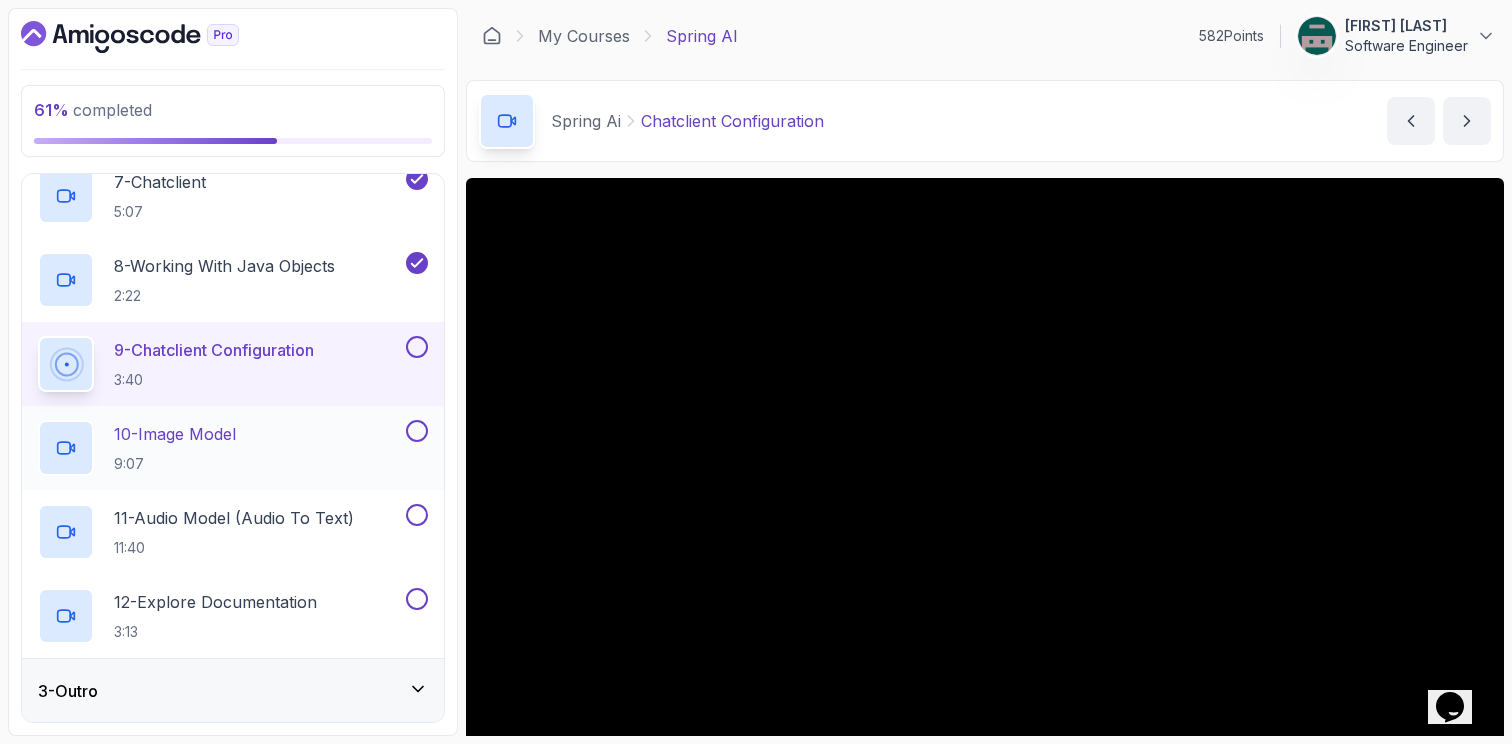 scroll, scrollTop: 654, scrollLeft: 0, axis: vertical 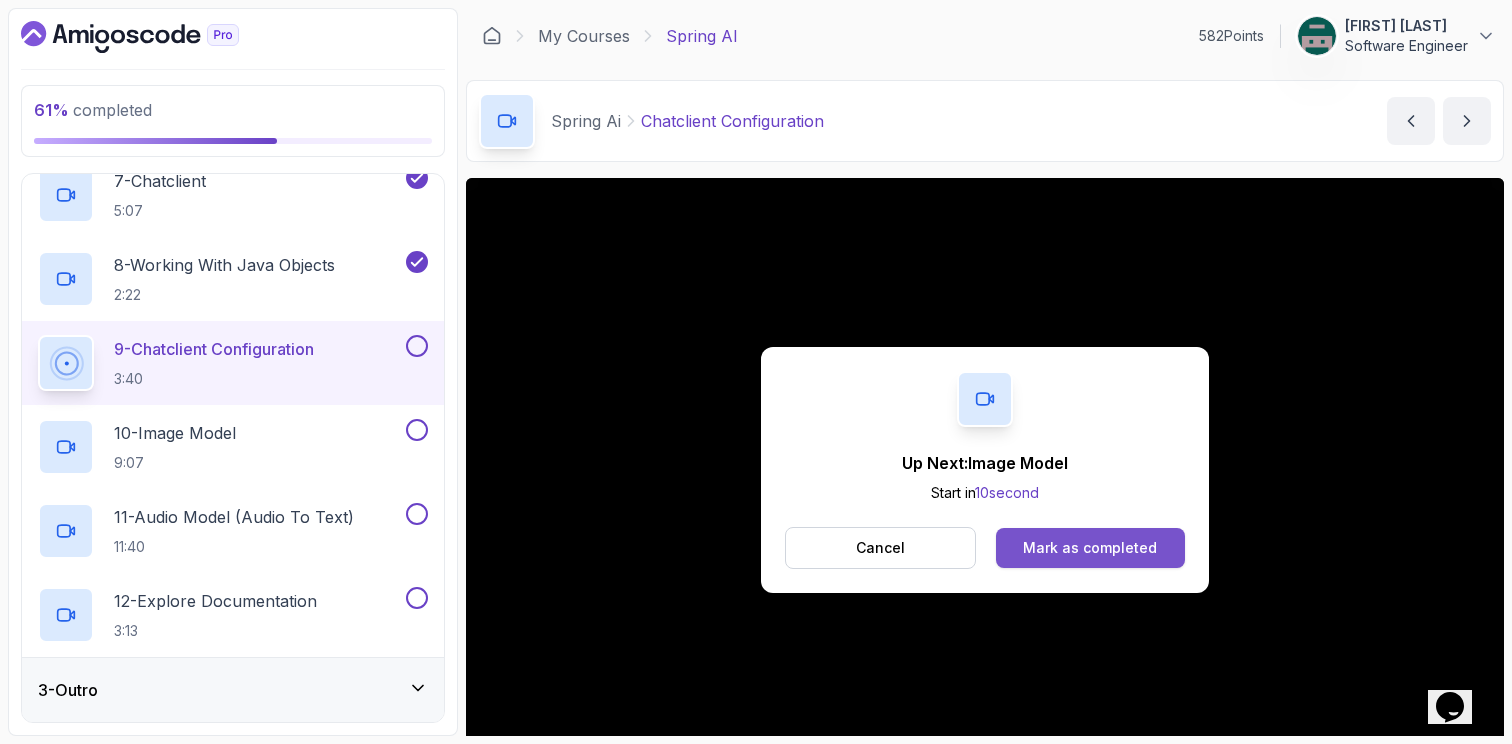 click on "Mark as completed" at bounding box center (1090, 548) 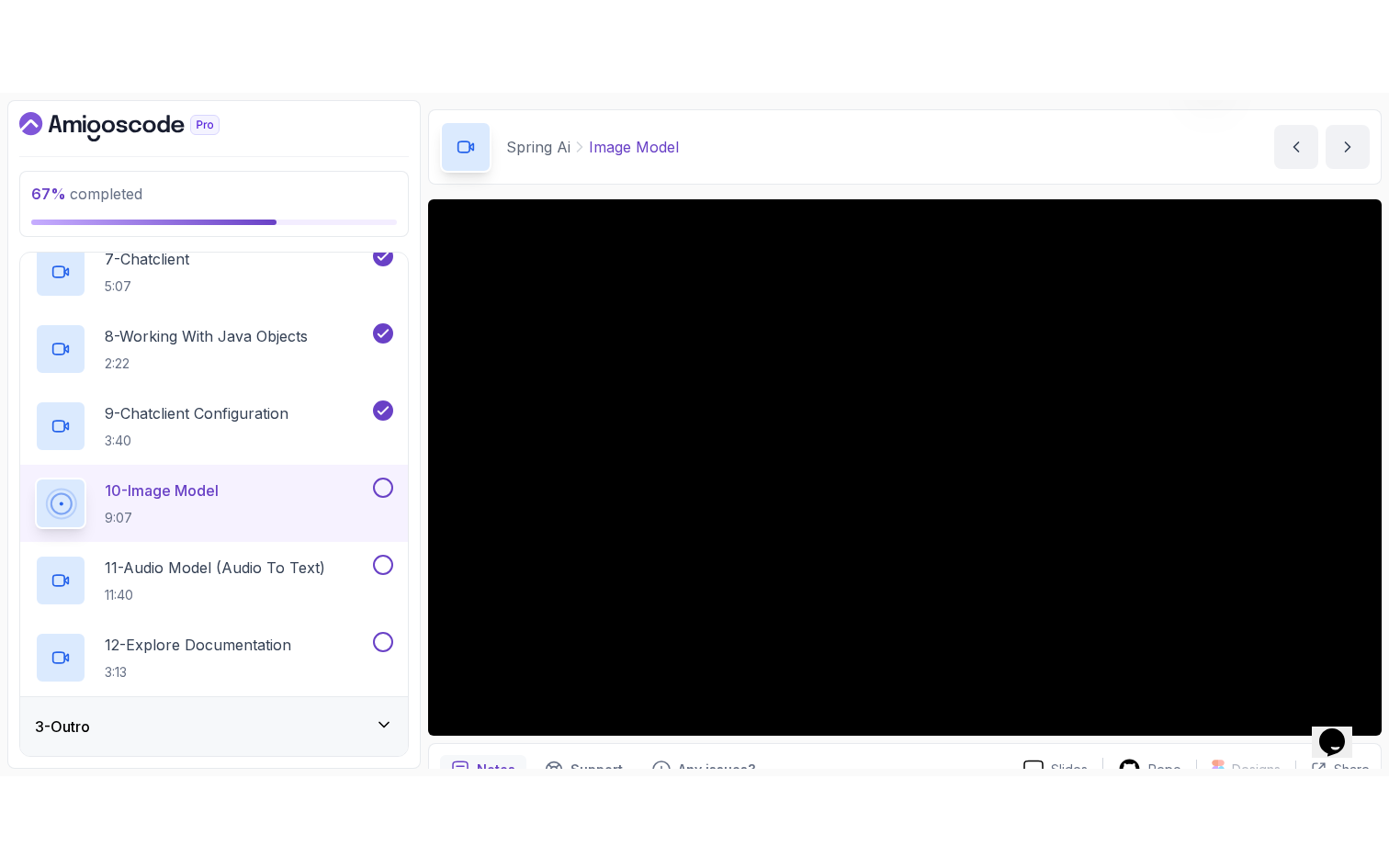 scroll, scrollTop: 85, scrollLeft: 0, axis: vertical 